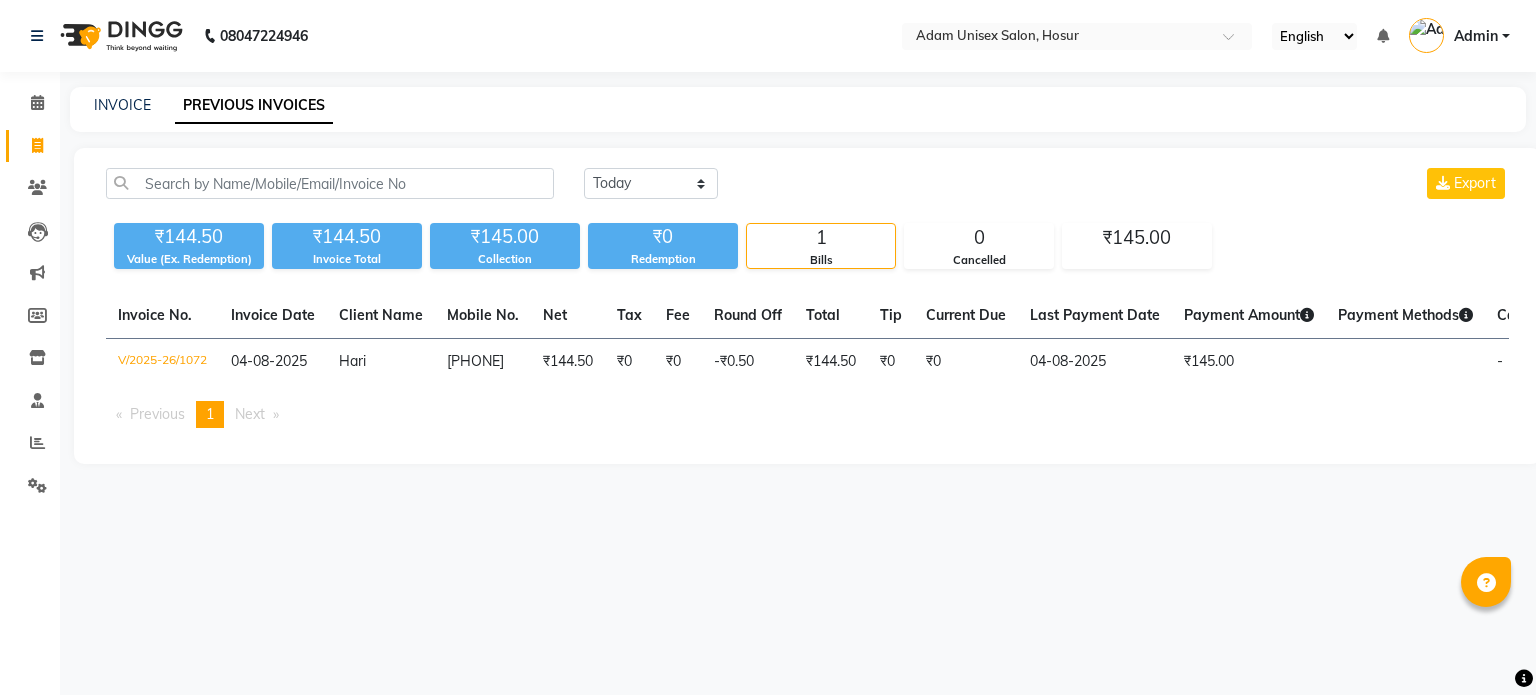 scroll, scrollTop: 0, scrollLeft: 0, axis: both 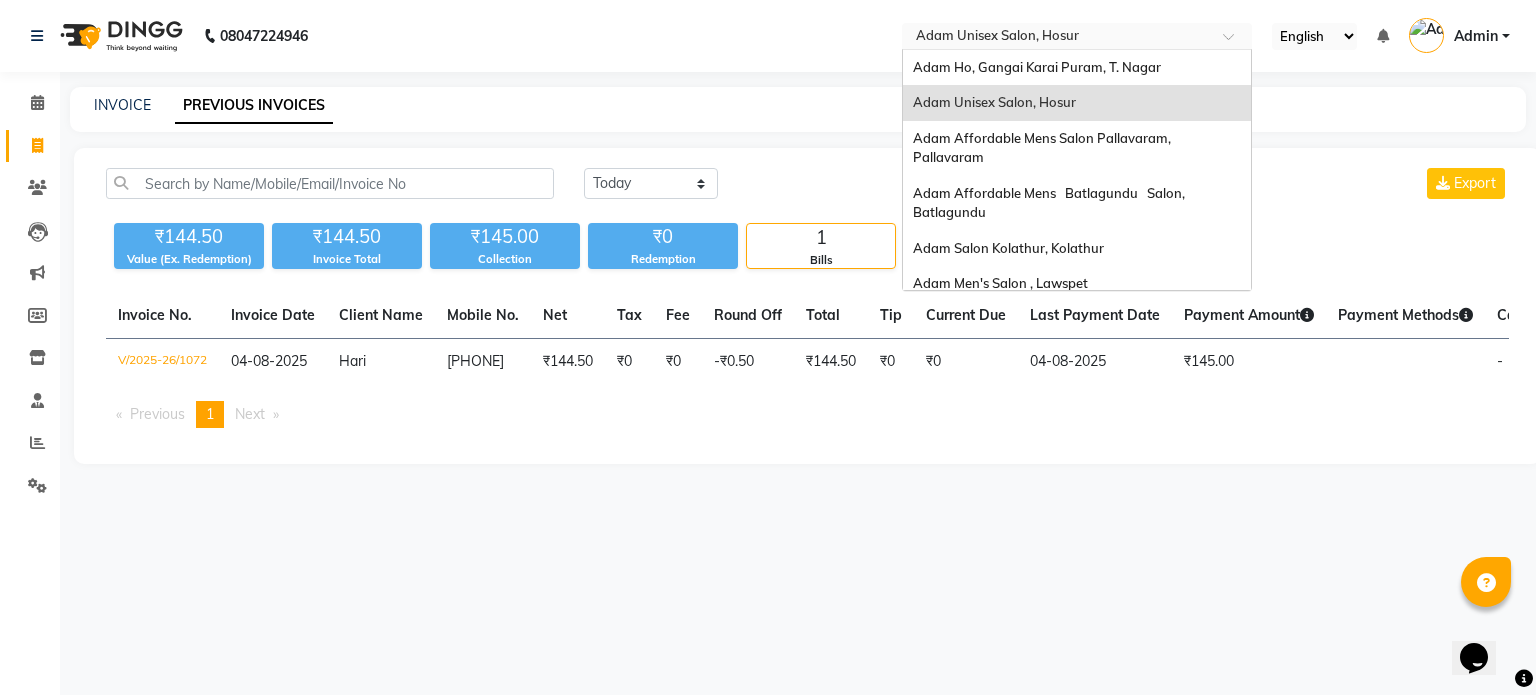 click at bounding box center [1057, 38] 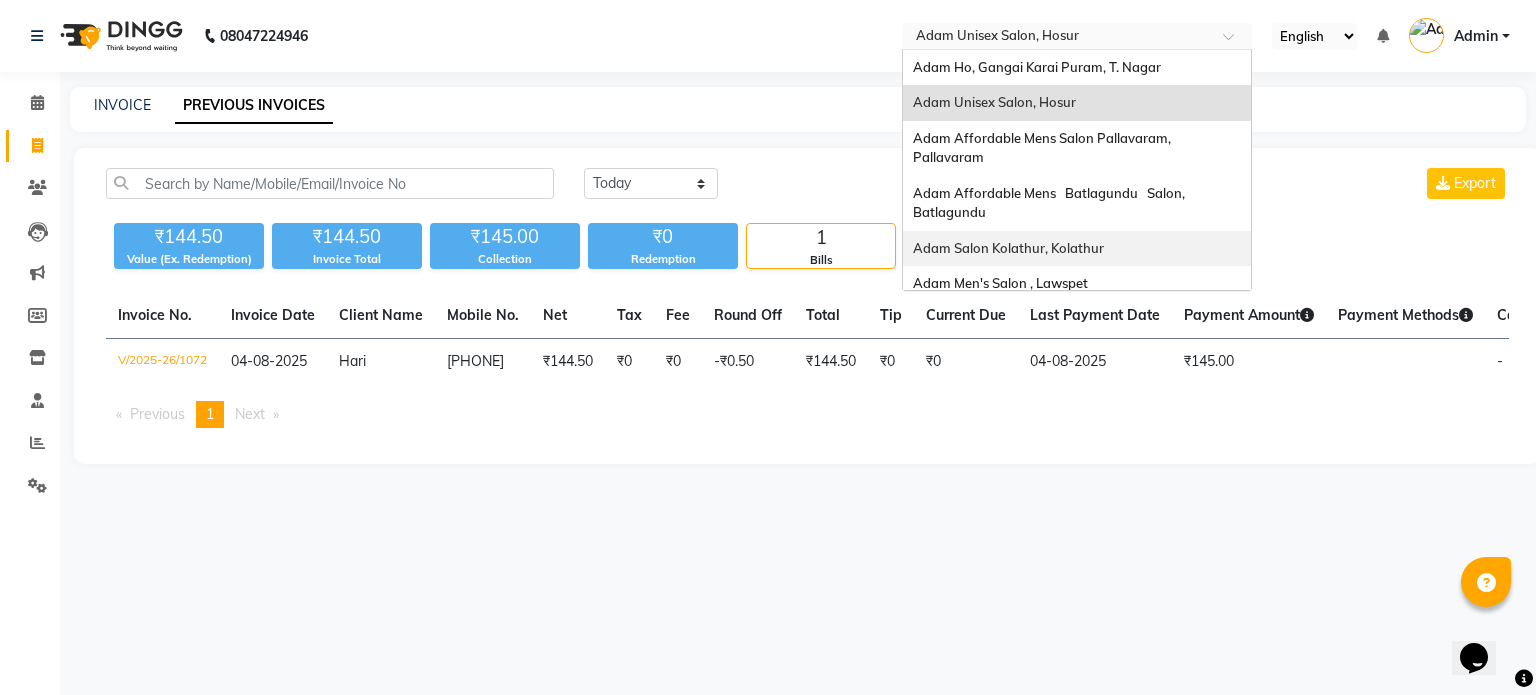 click on "Adam Salon Kolathur, Kolathur" at bounding box center [1008, 248] 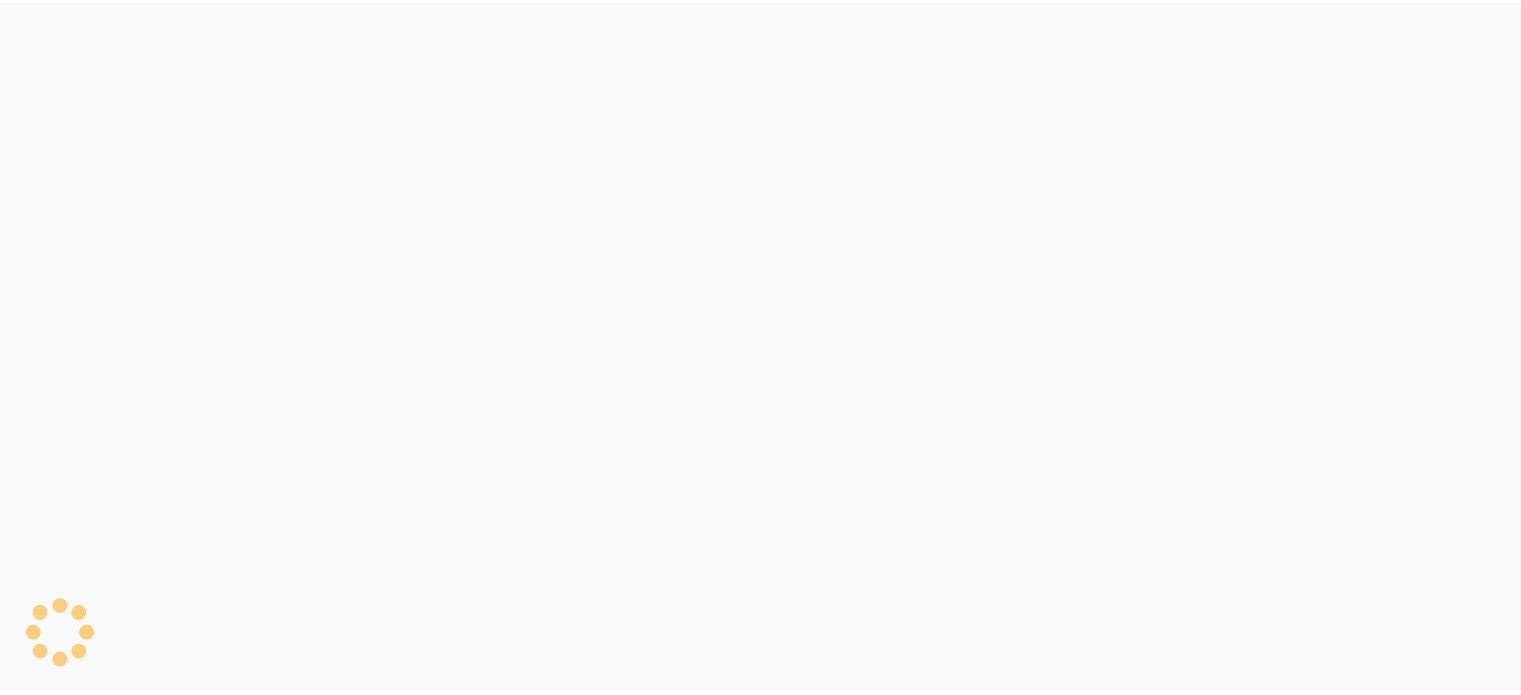 scroll, scrollTop: 0, scrollLeft: 0, axis: both 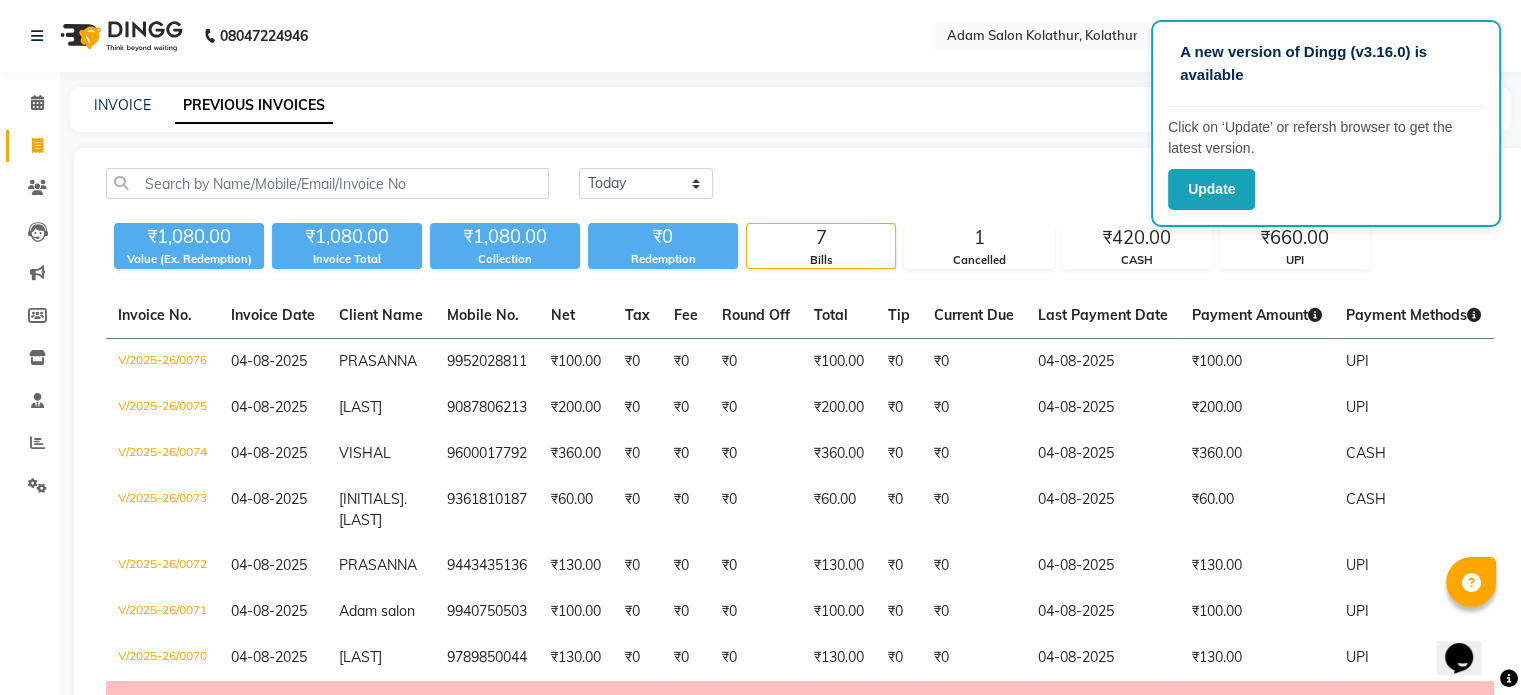 click on "08047224946 Select Location × Adam Salon Kolathur, Kolathur English ENGLISH Español العربية मराठी हिंदी ગુજરાતી தமிழ் 中文 Notifications nothing to show Admin Manage Profile Change Password Sign out  Version:3.15.11" 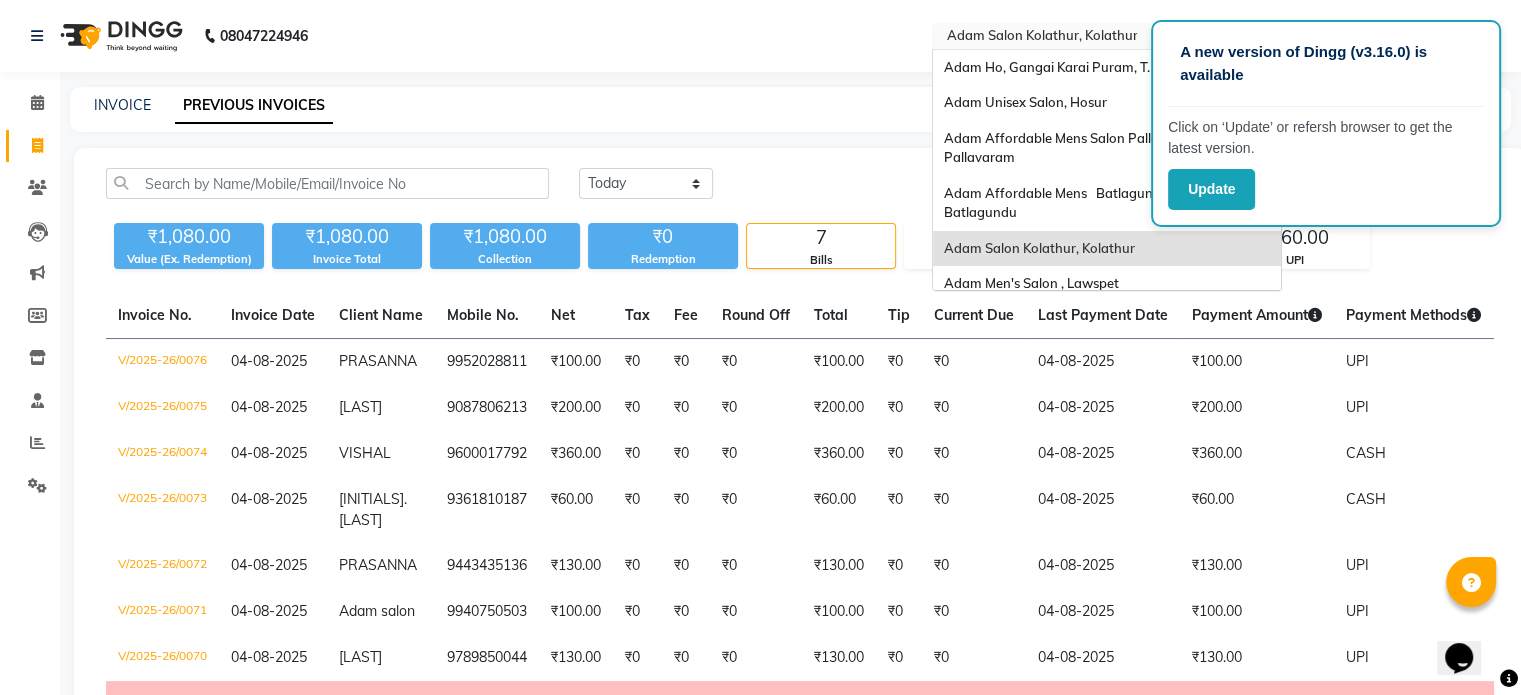 click at bounding box center (1087, 38) 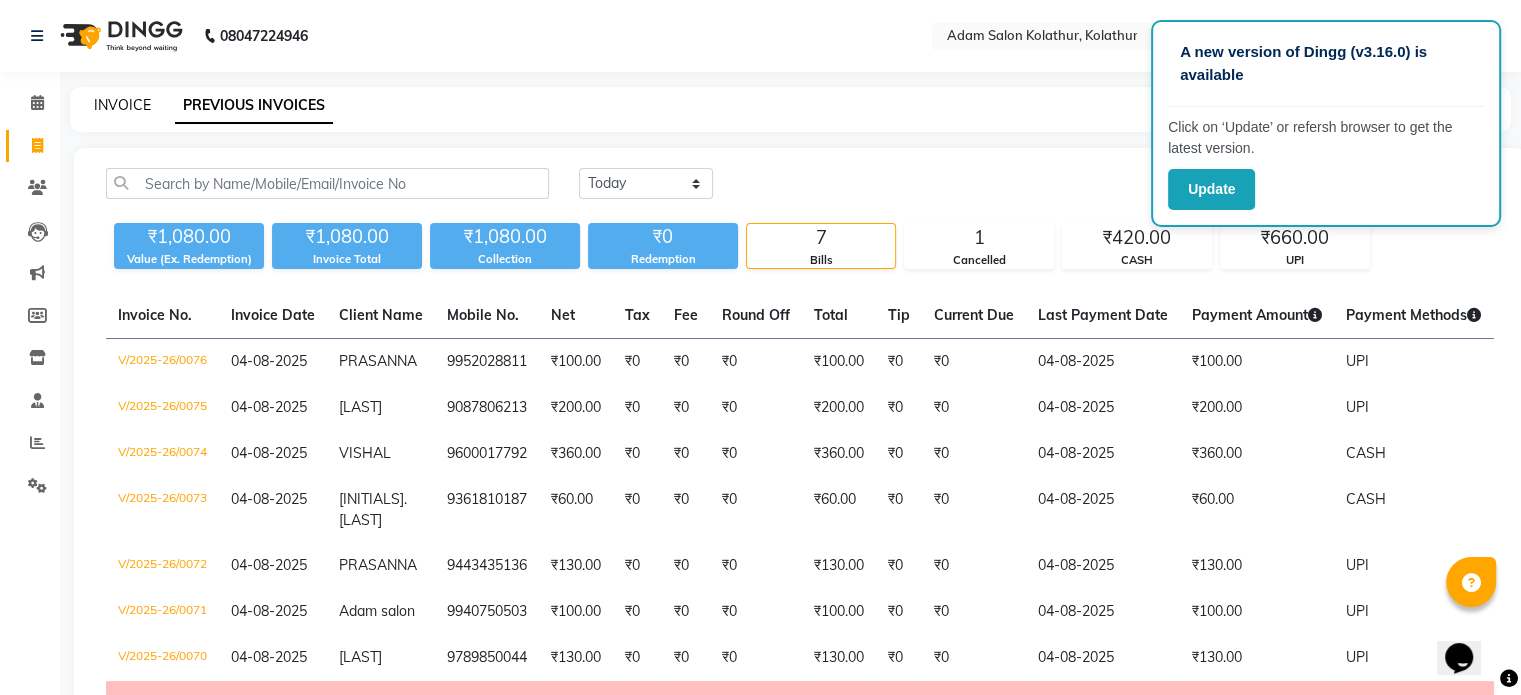 click on "INVOICE" 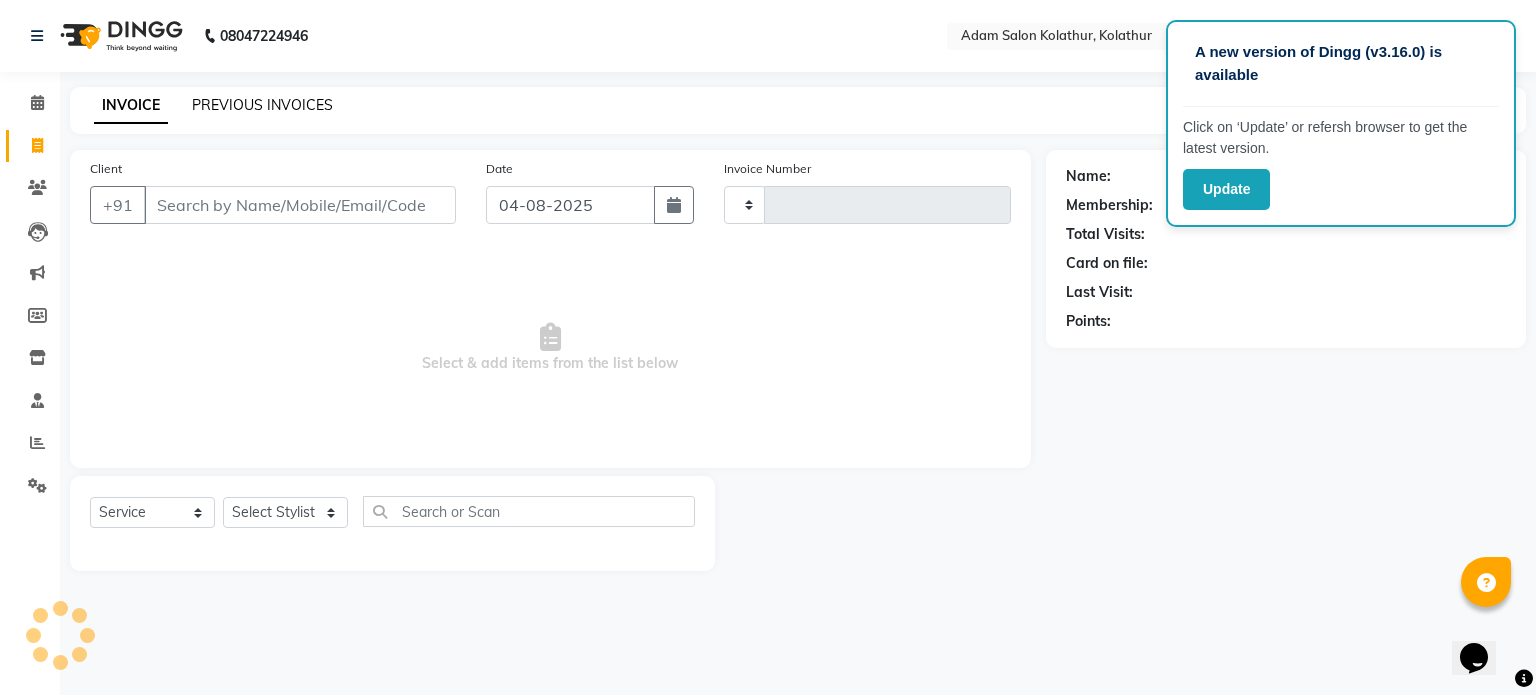 click on "PREVIOUS INVOICES" 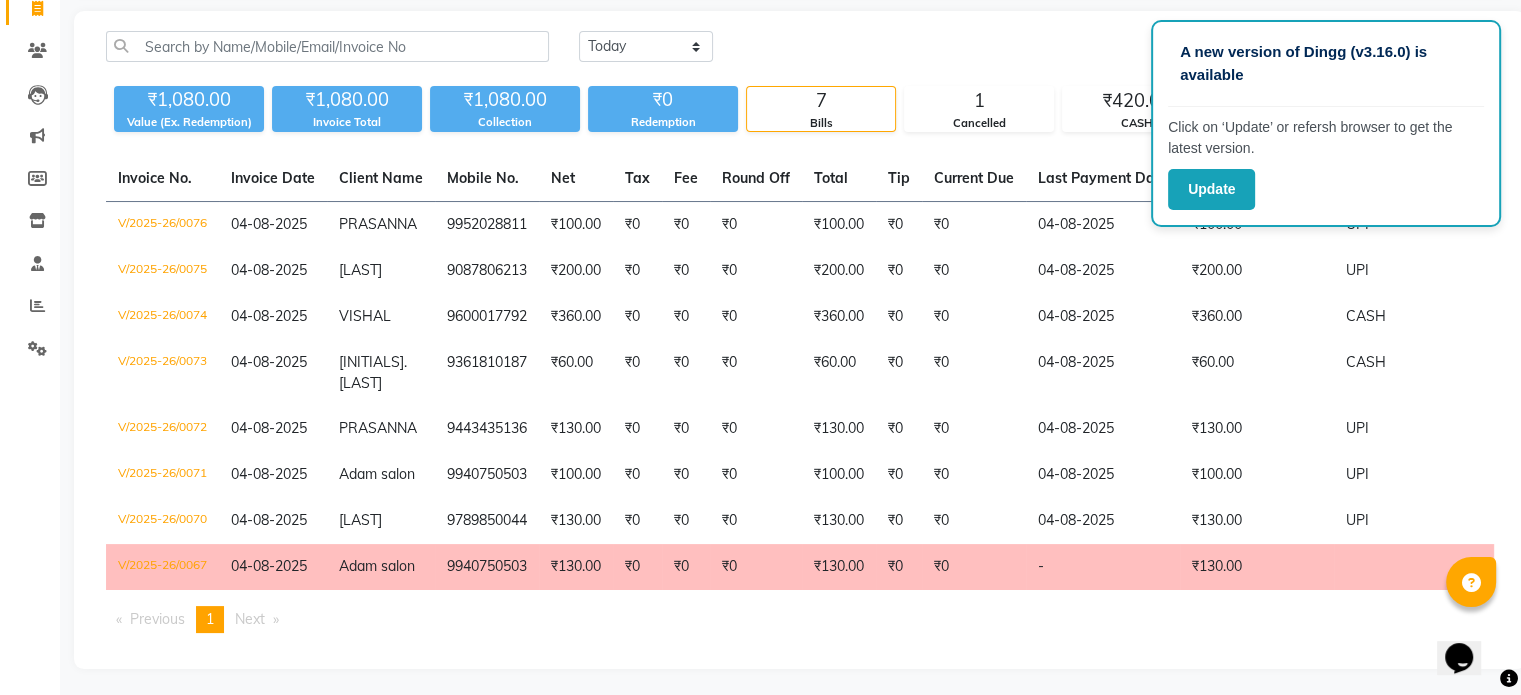 scroll, scrollTop: 0, scrollLeft: 0, axis: both 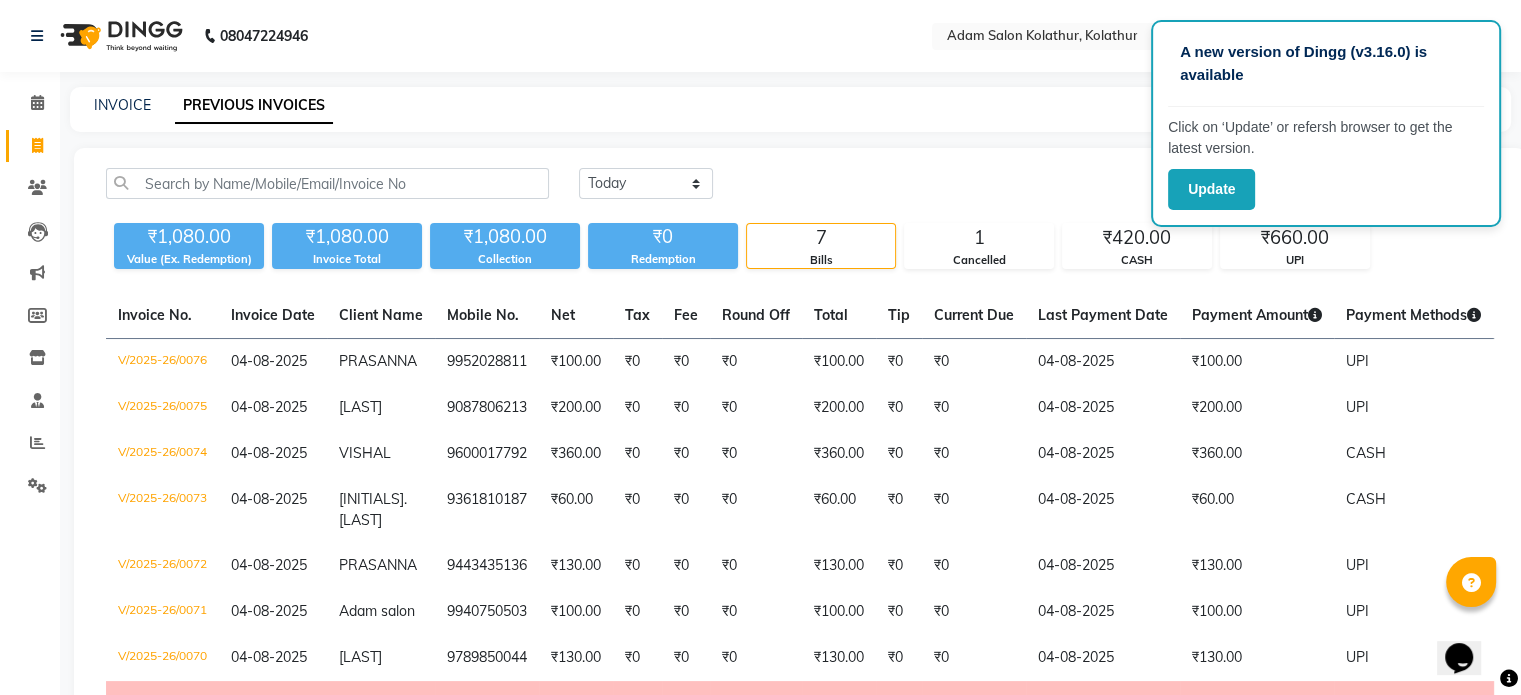 click on "08047224946 Select Location × Adam Salon Kolathur, Kolathur English ENGLISH Español العربية मराठी हिंदी ગુજરાતી தமிழ் 中文 Notifications nothing to show Admin Manage Profile Change Password Sign out  Version:3.15.11" 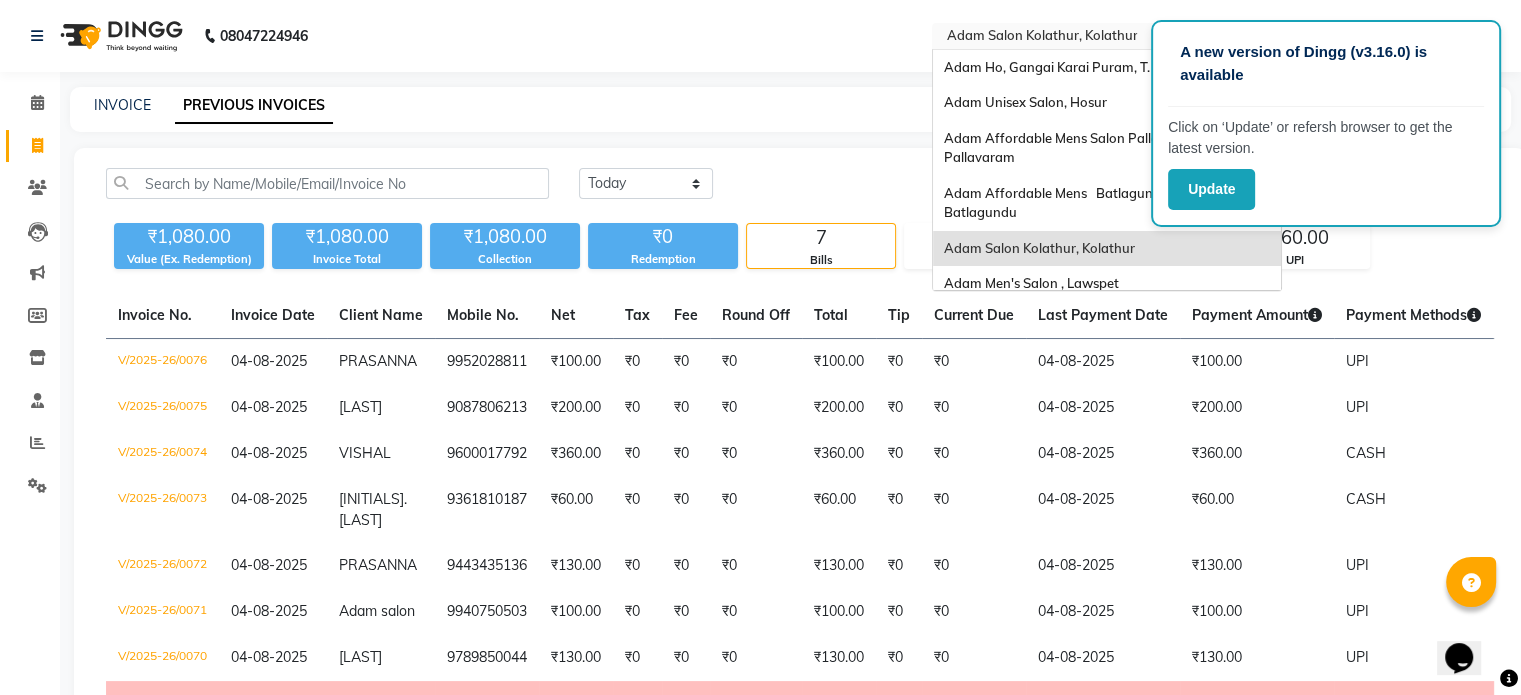 click at bounding box center (1087, 38) 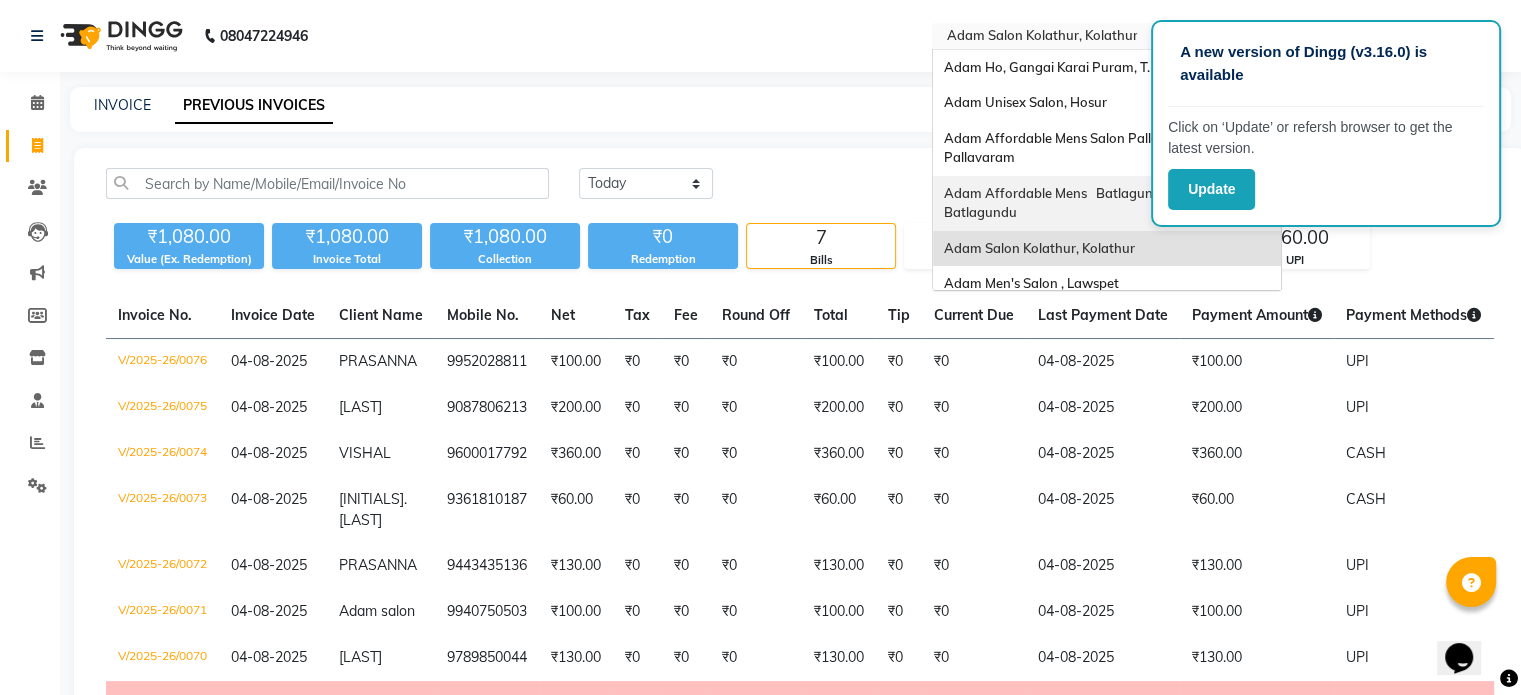 click on "Adam Affordable Mens   Batlagundu   Salon, Batlagundu" at bounding box center [1080, 203] 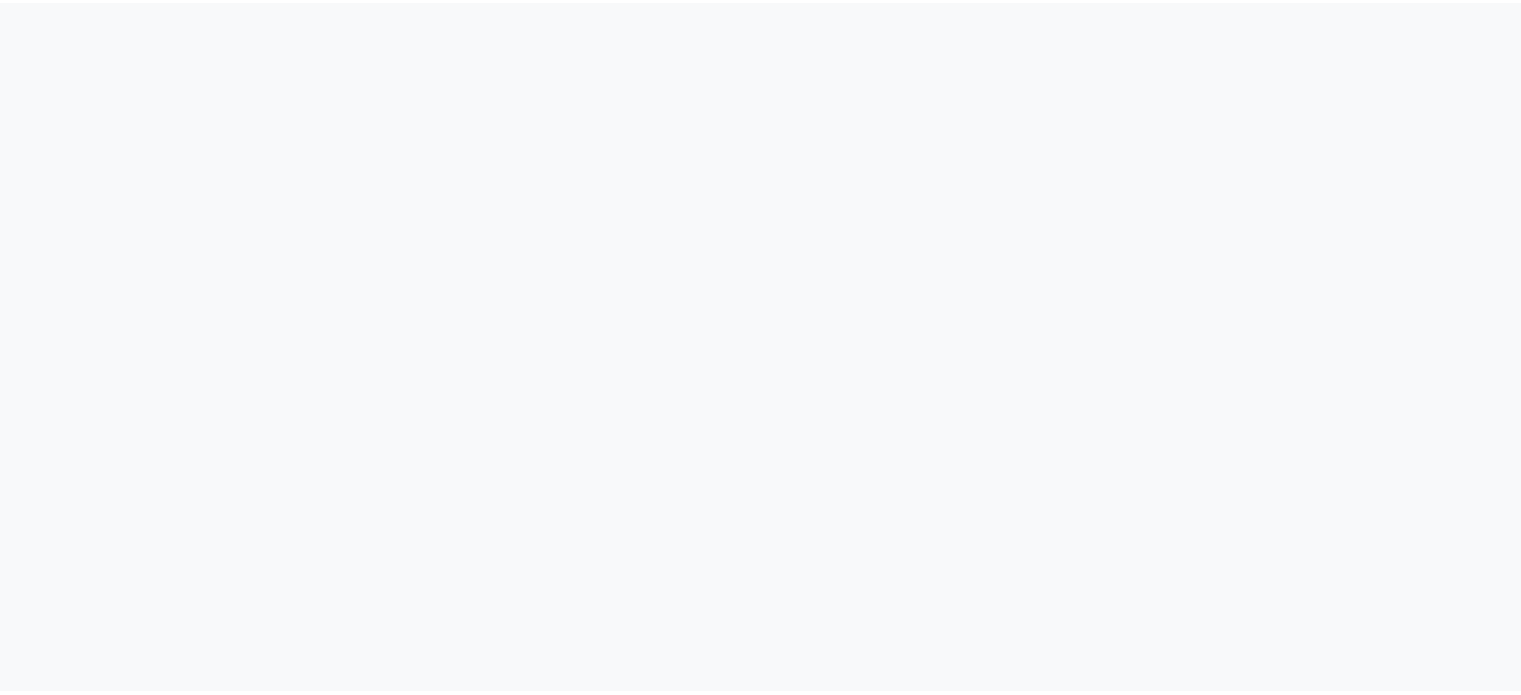 scroll, scrollTop: 0, scrollLeft: 0, axis: both 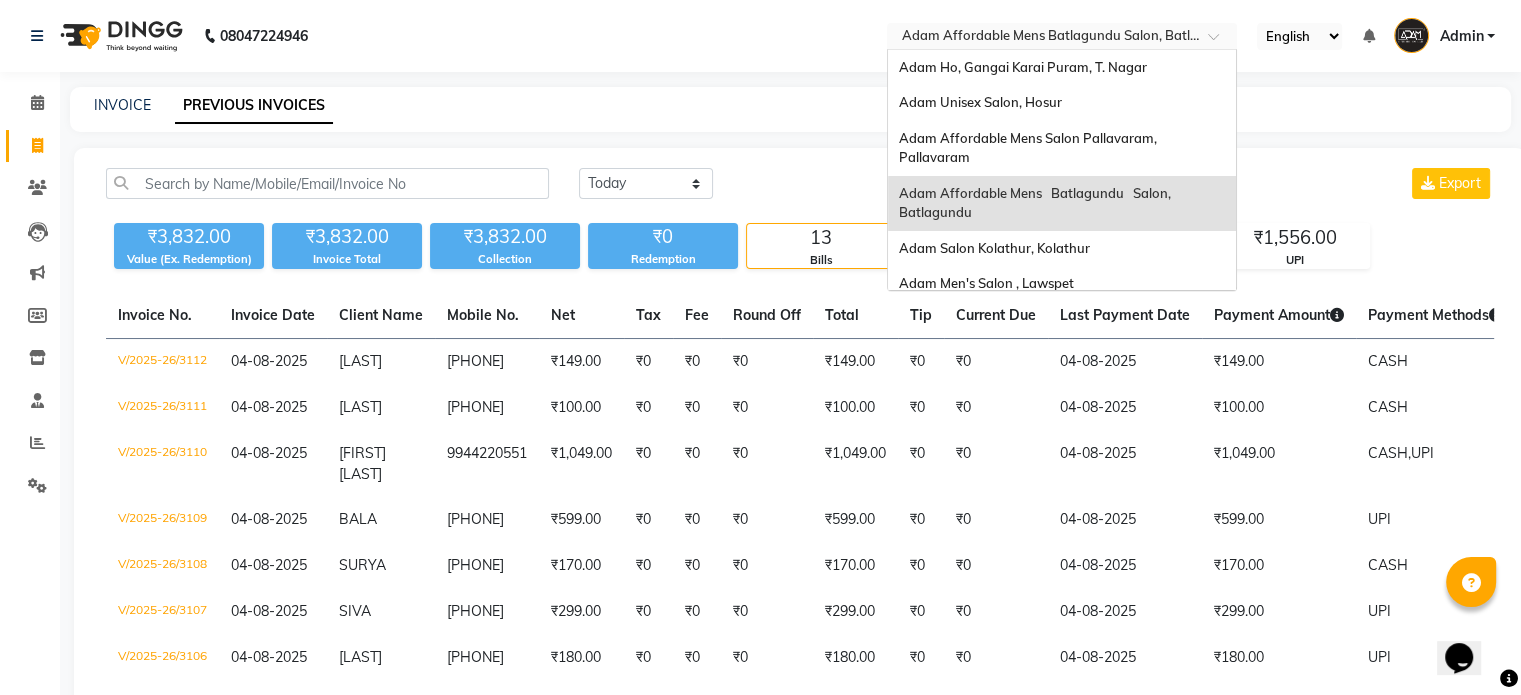 click at bounding box center (1042, 38) 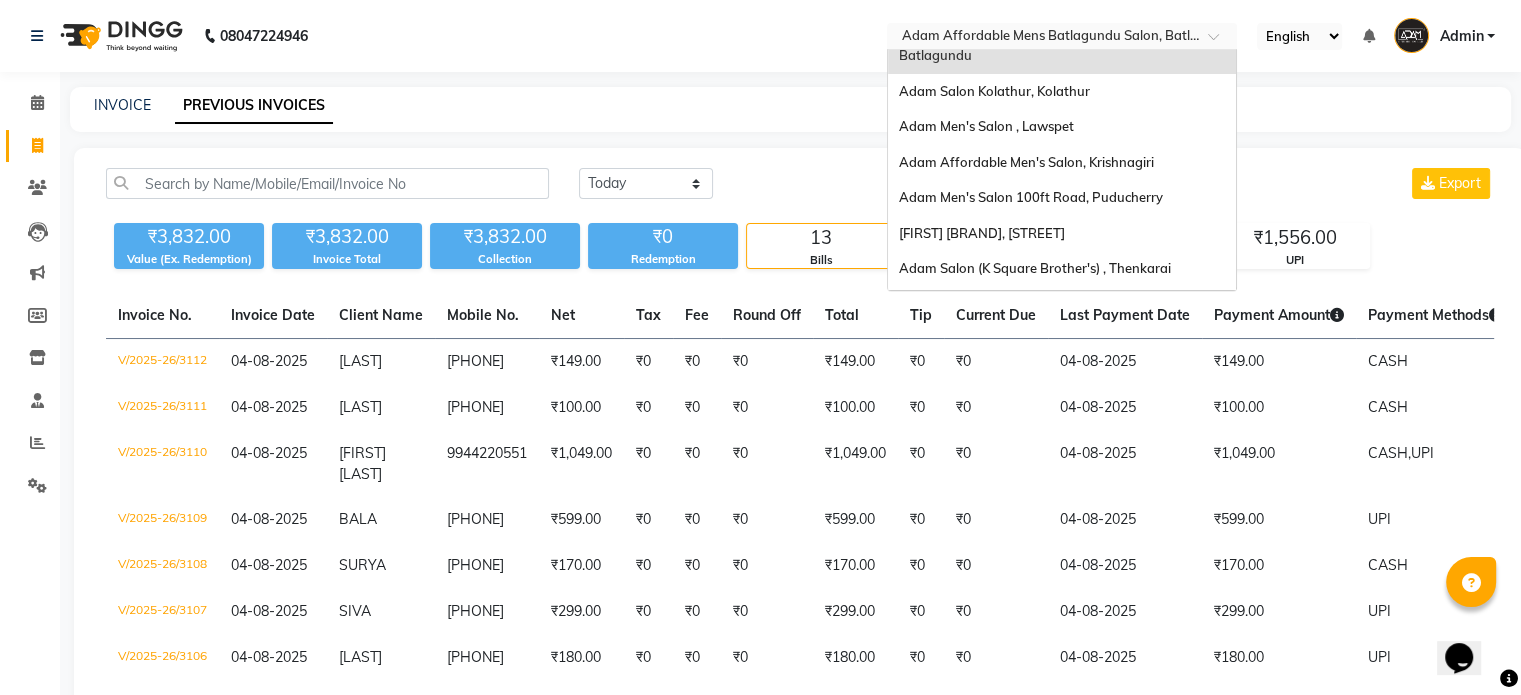 scroll, scrollTop: 161, scrollLeft: 0, axis: vertical 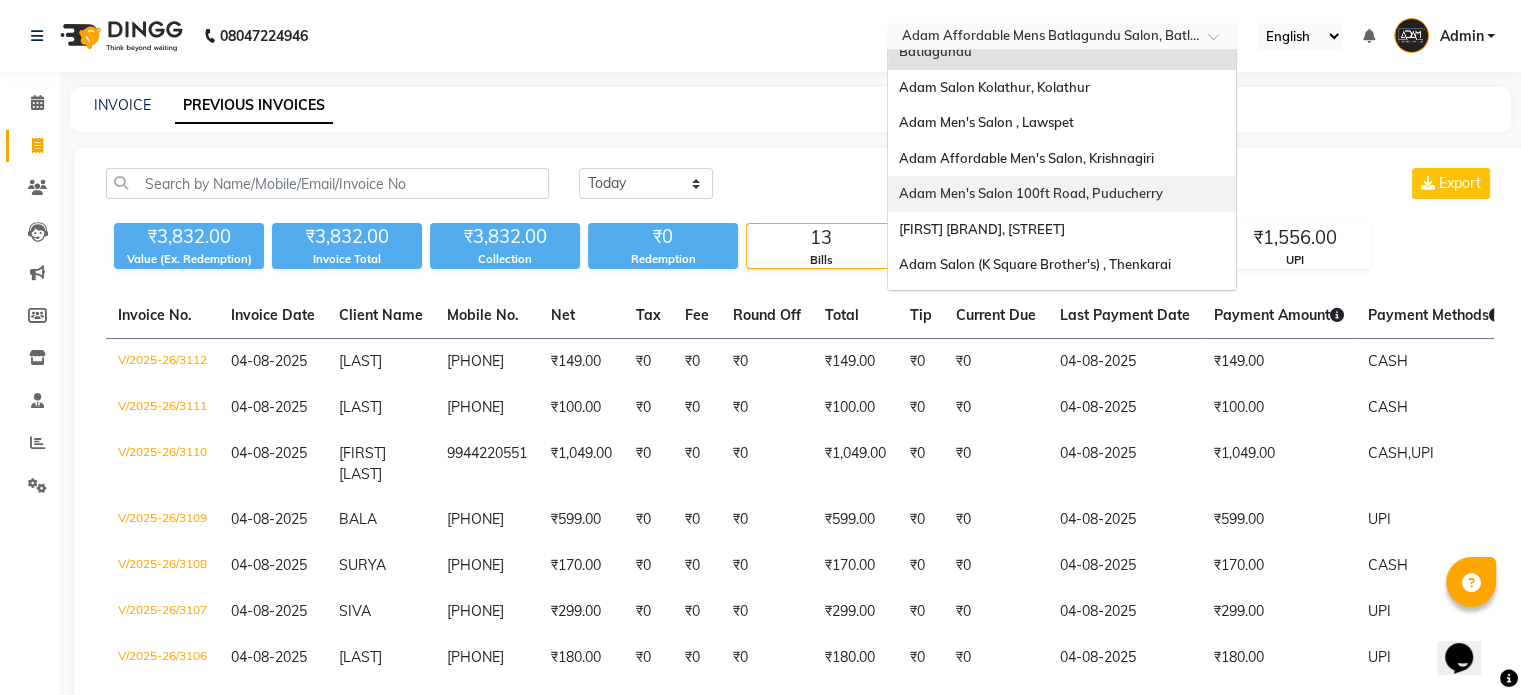 click on "Adam Men's Salon 100ft Road, Puducherry" at bounding box center [1030, 193] 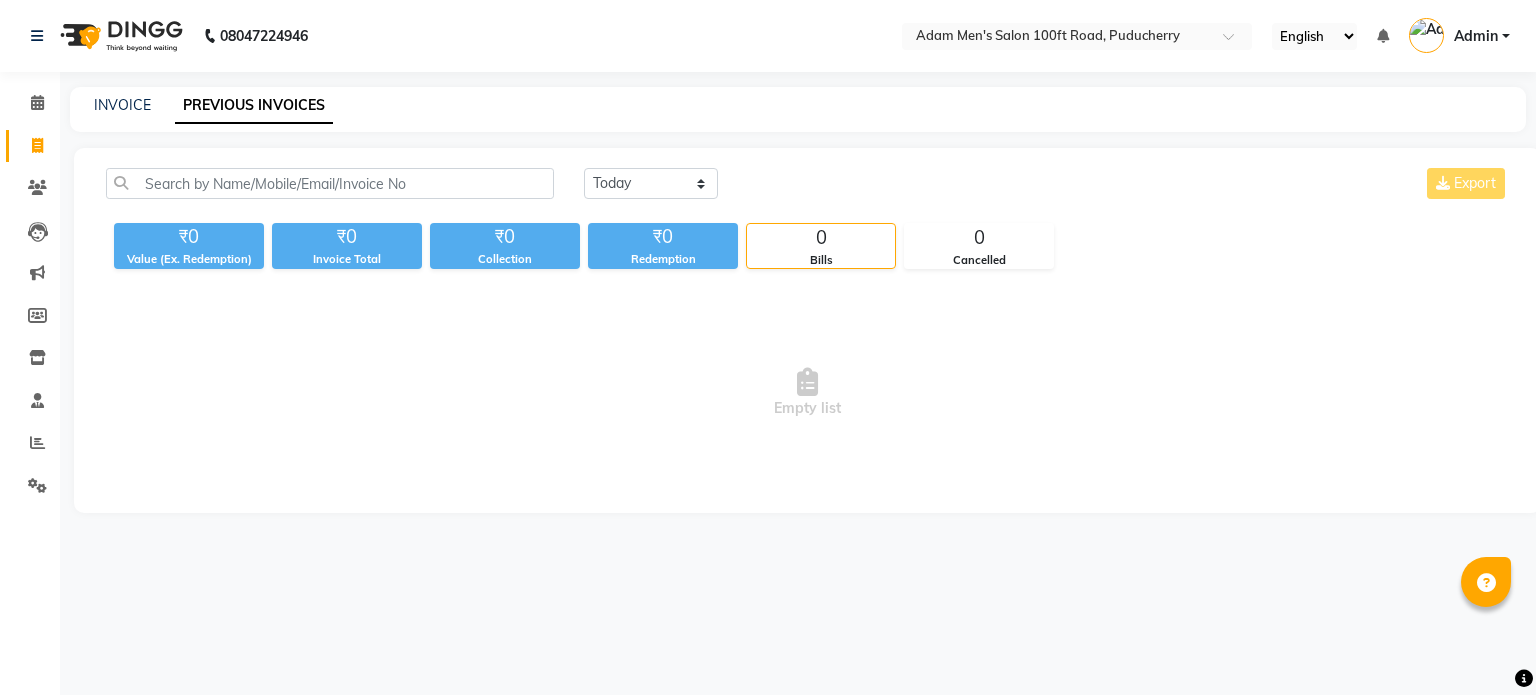 scroll, scrollTop: 0, scrollLeft: 0, axis: both 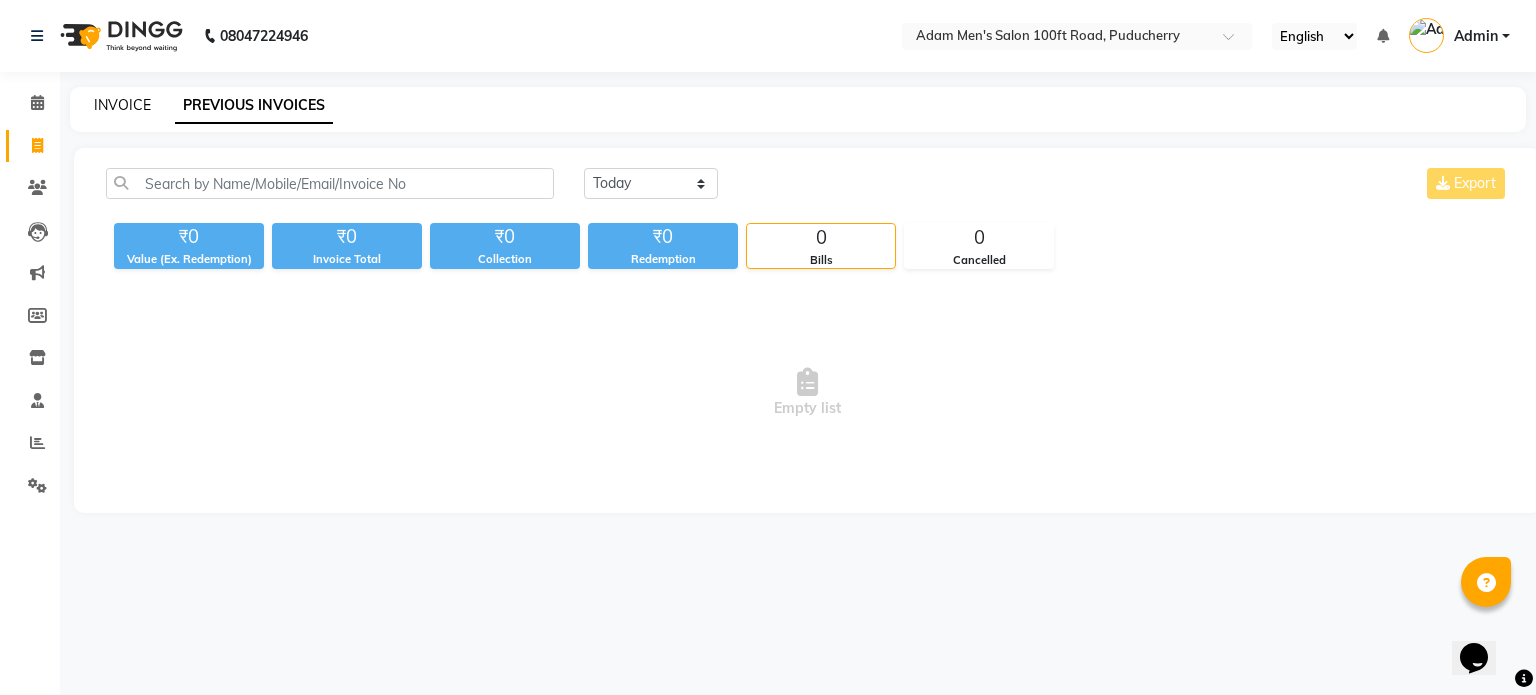 click on "INVOICE" 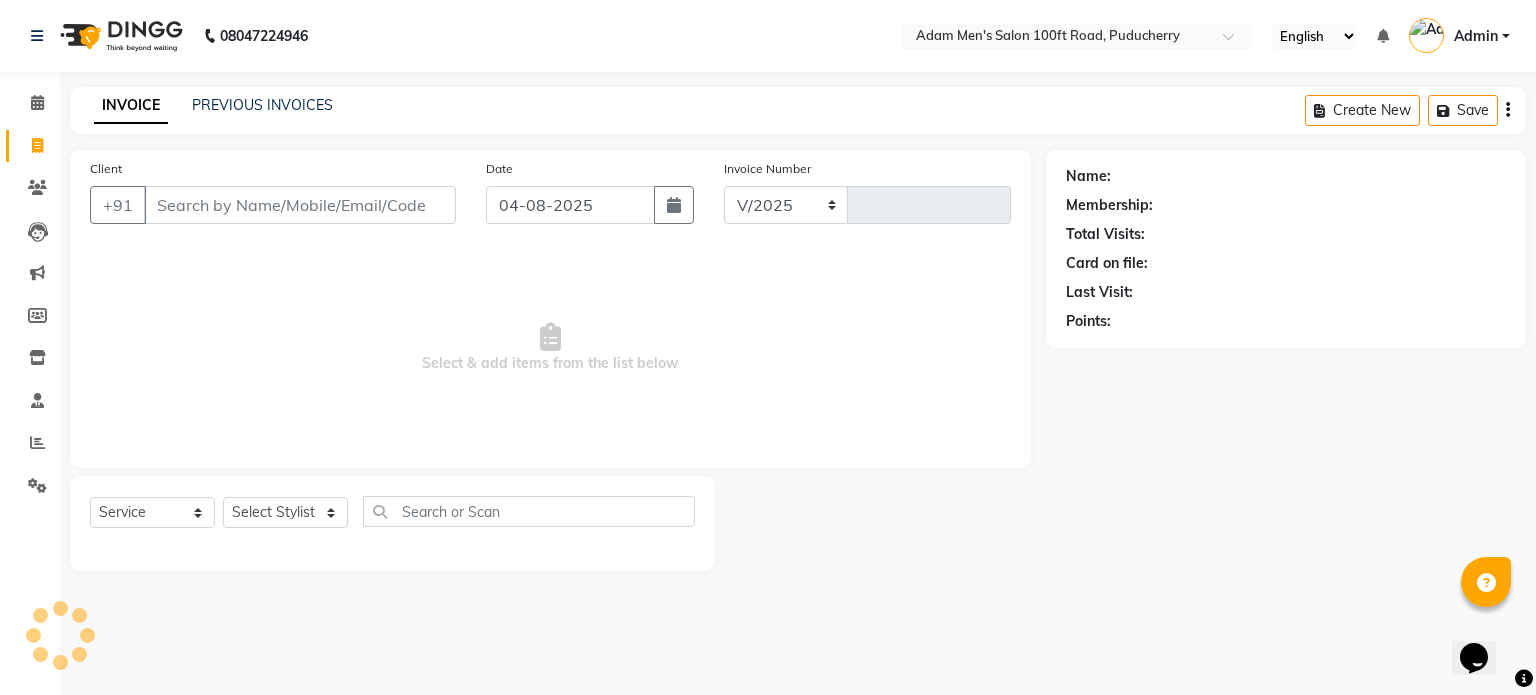 select on "7773" 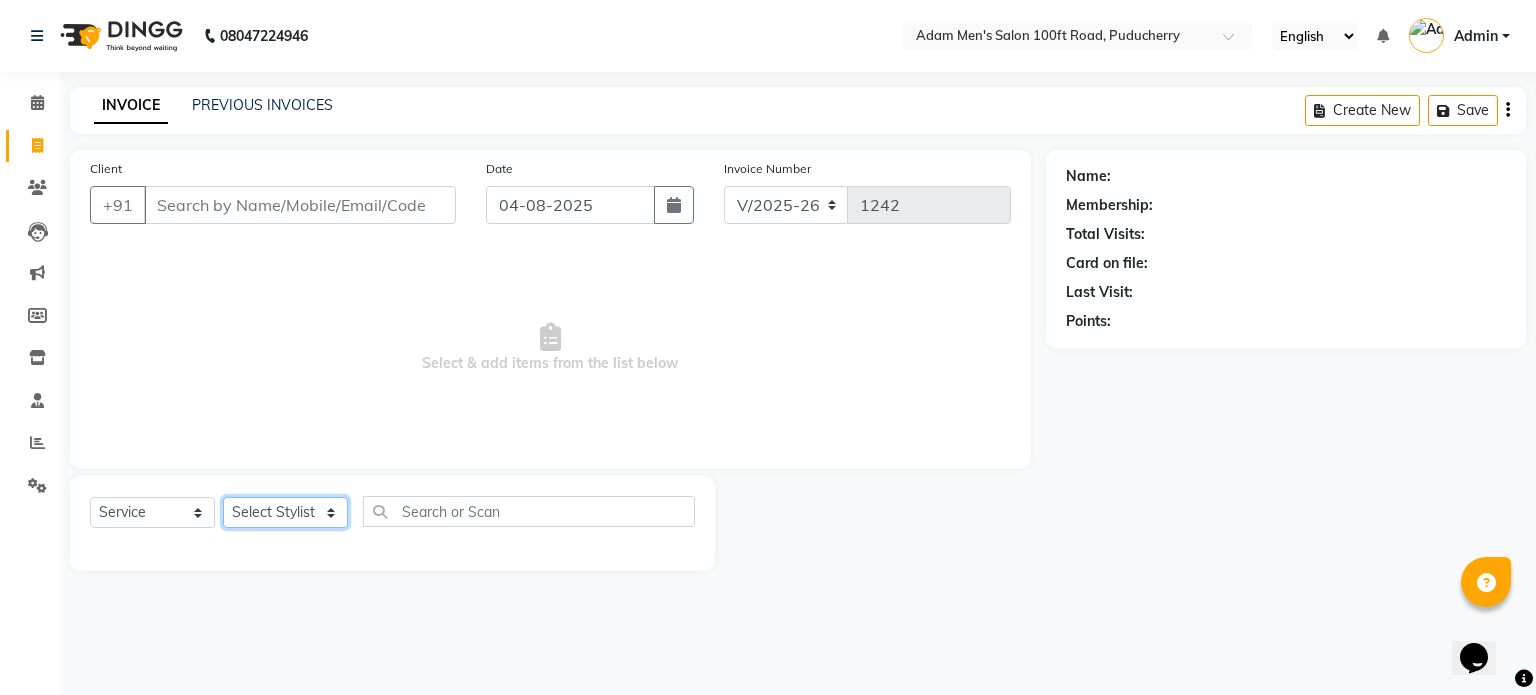 click on "Select Stylist Aazad Ajay  Arshad Dinesh Imran" 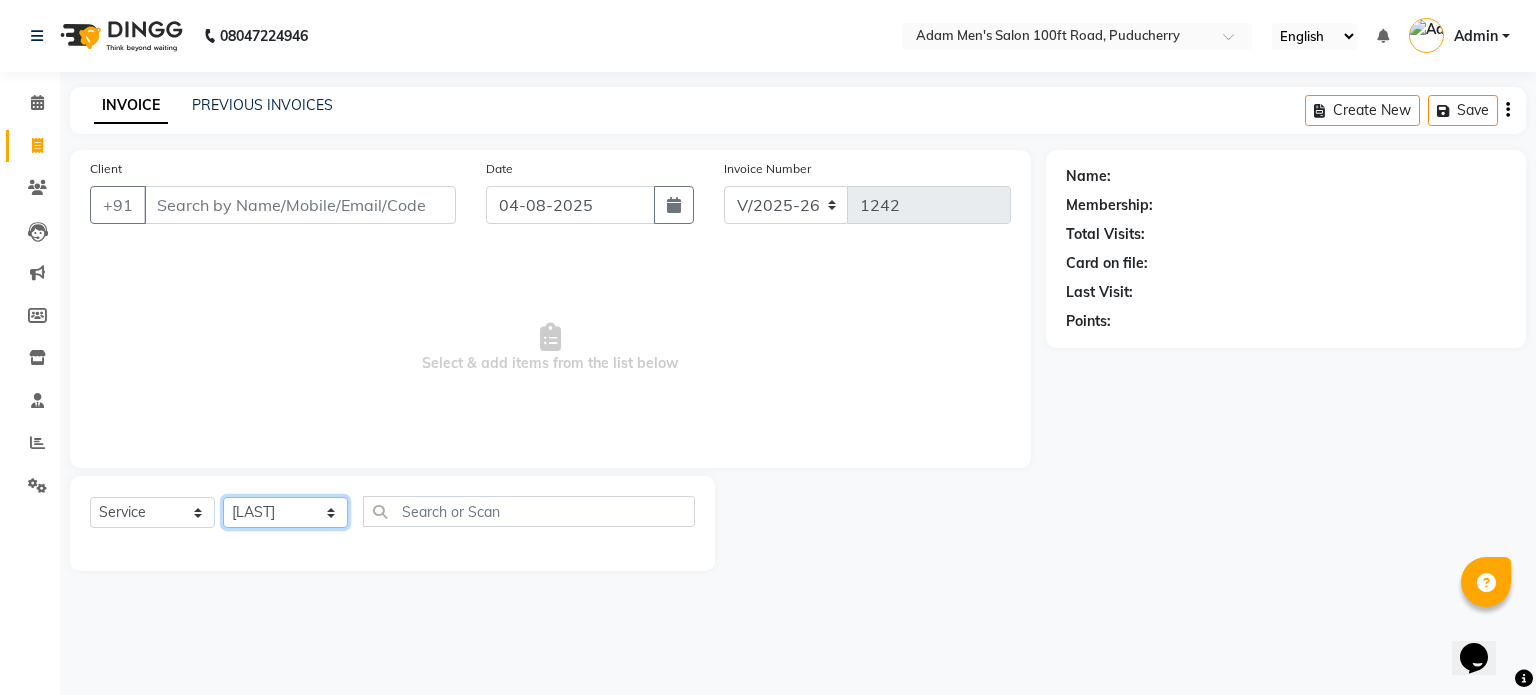 click on "Select Stylist Aazad Ajay  Arshad Dinesh Imran" 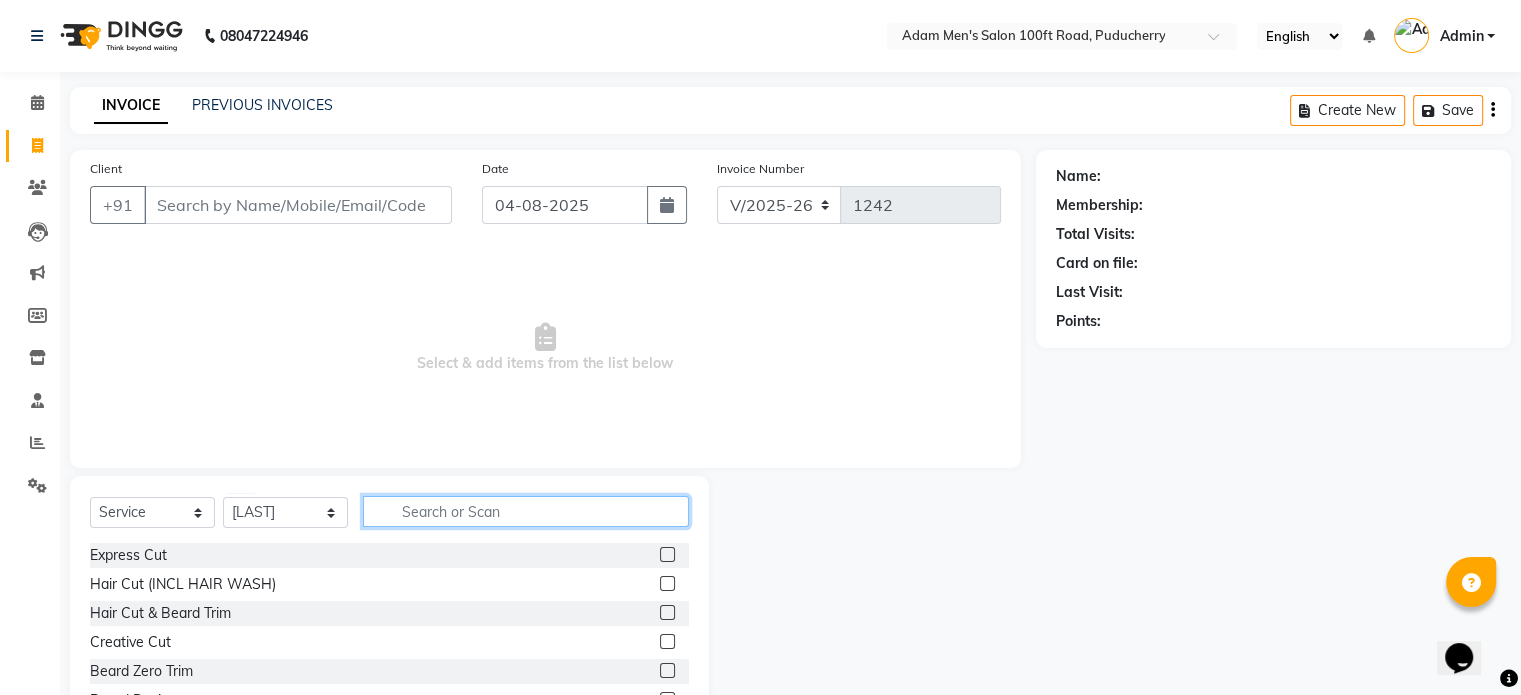 click 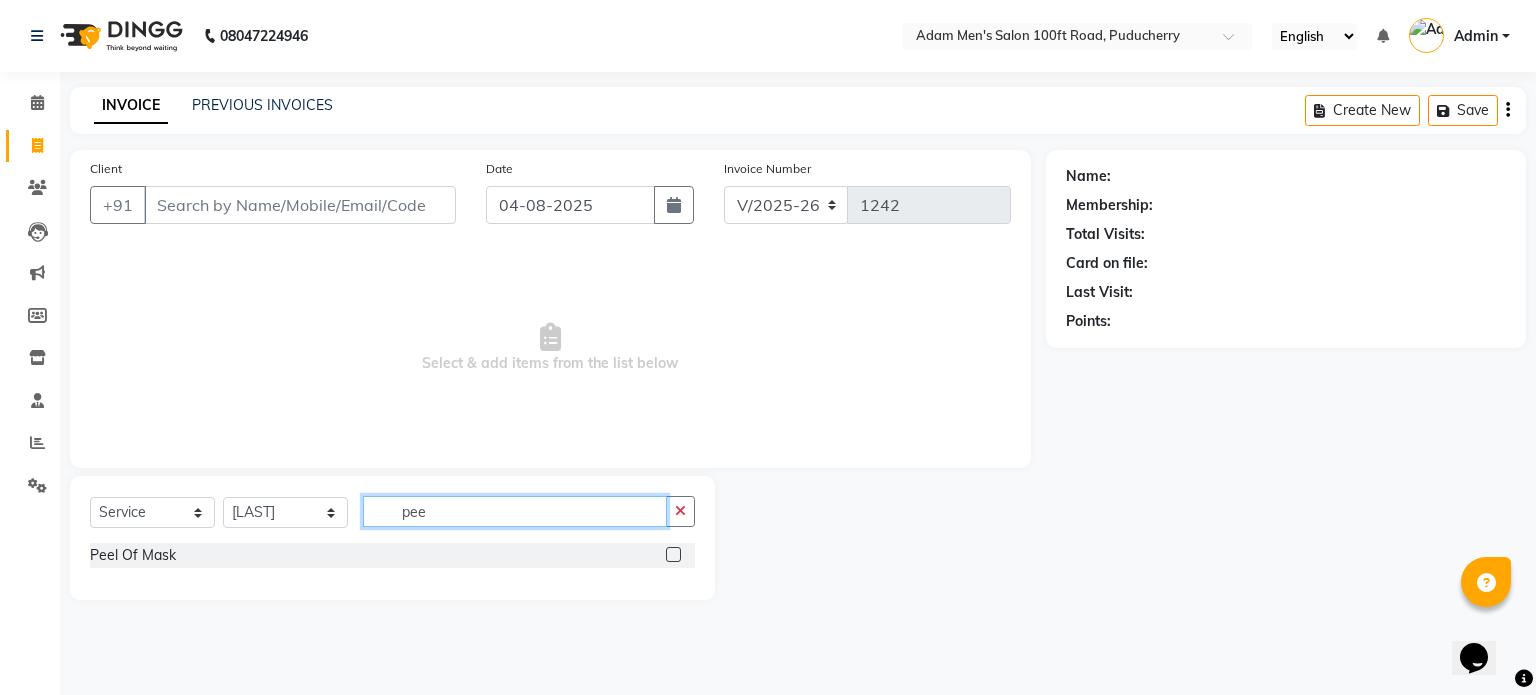 type on "pee" 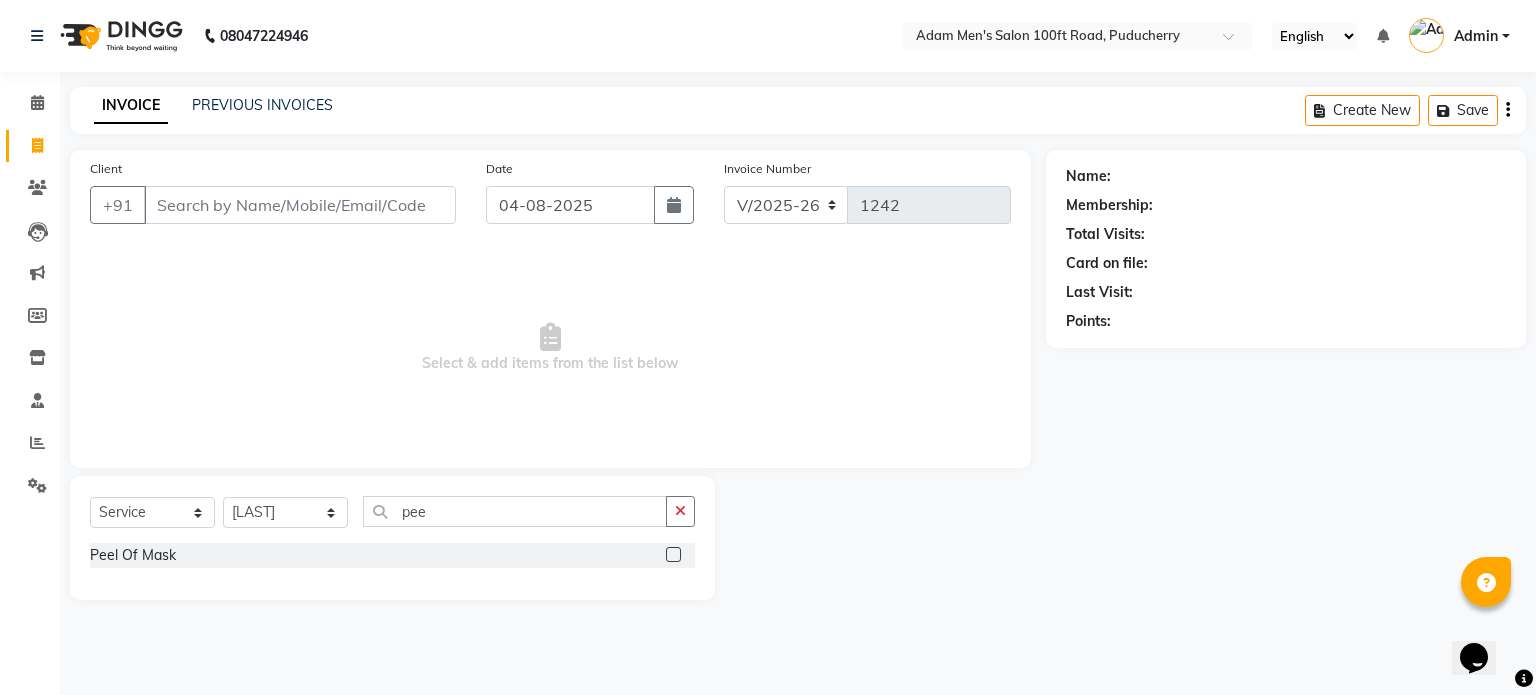 click 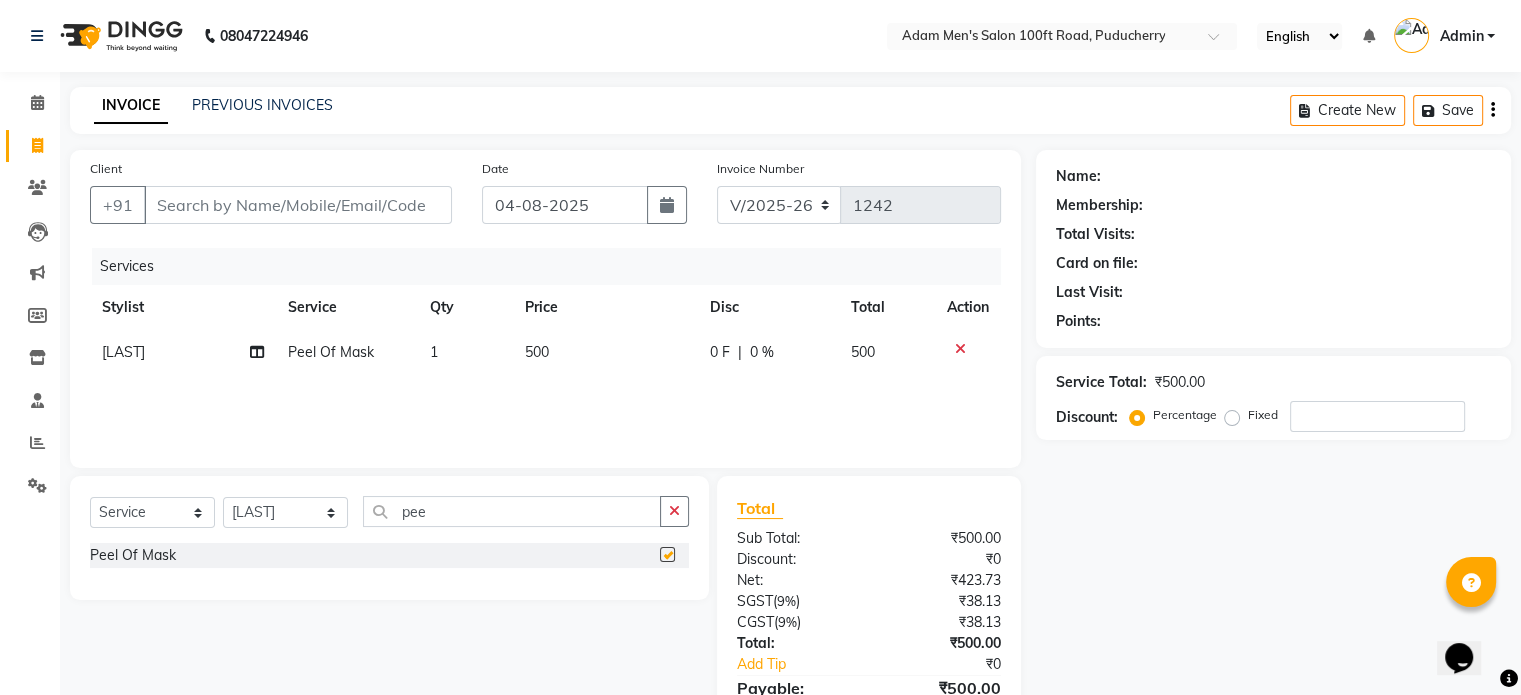 checkbox on "false" 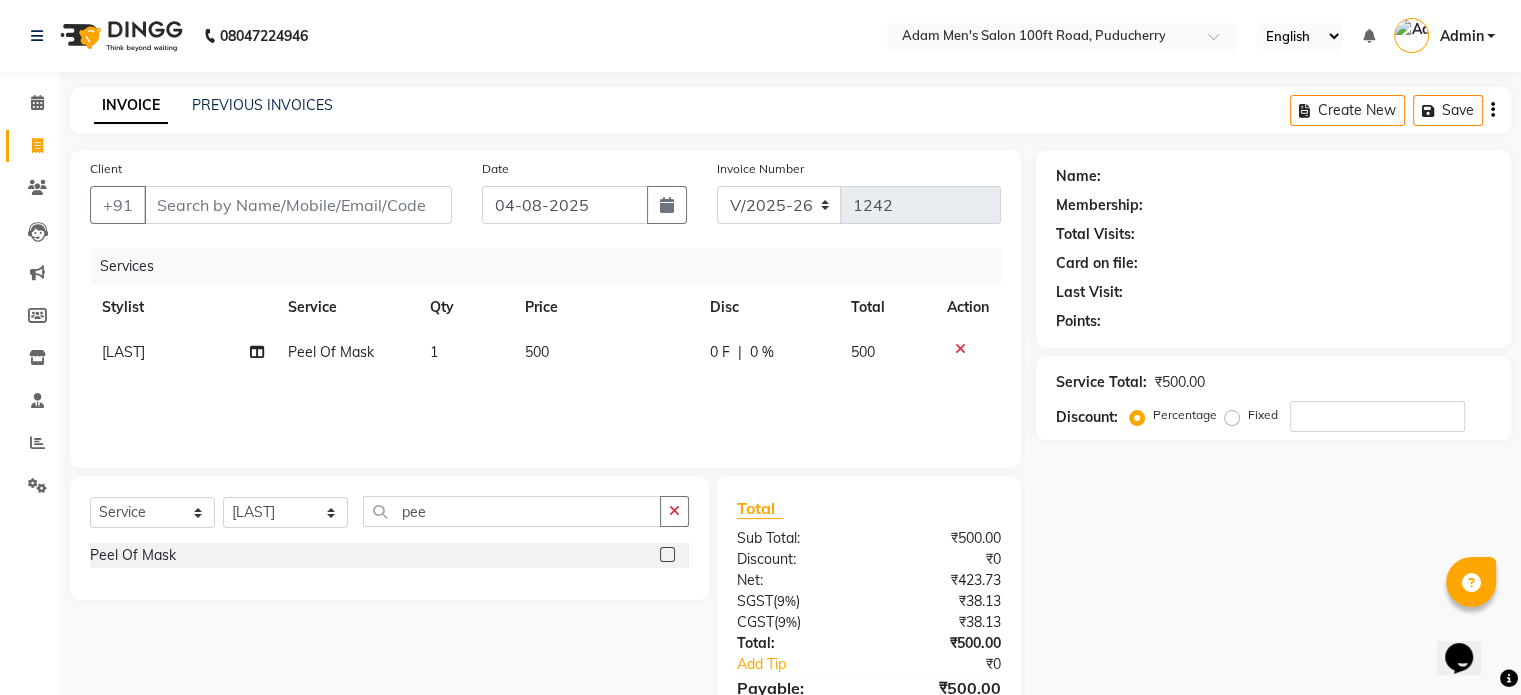 click 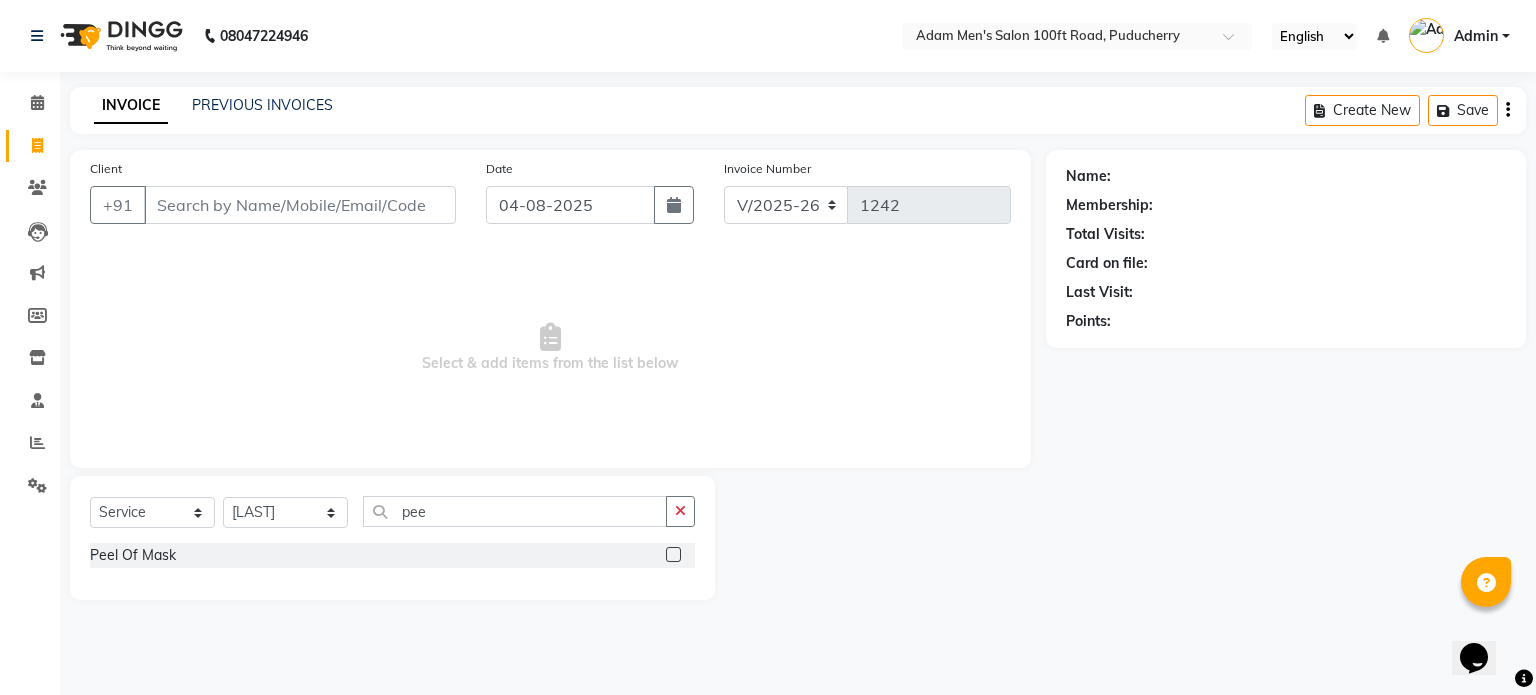 click on "PREVIOUS INVOICES" 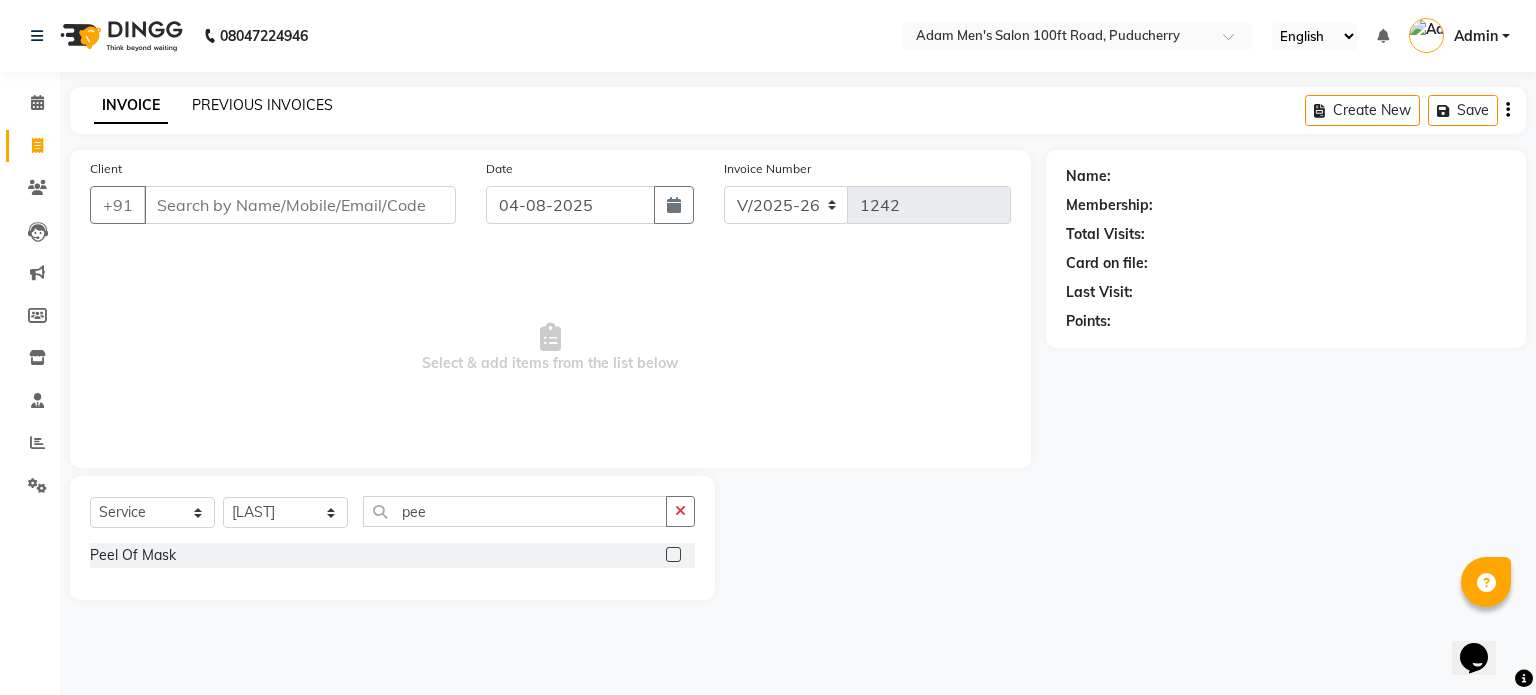 click on "PREVIOUS INVOICES" 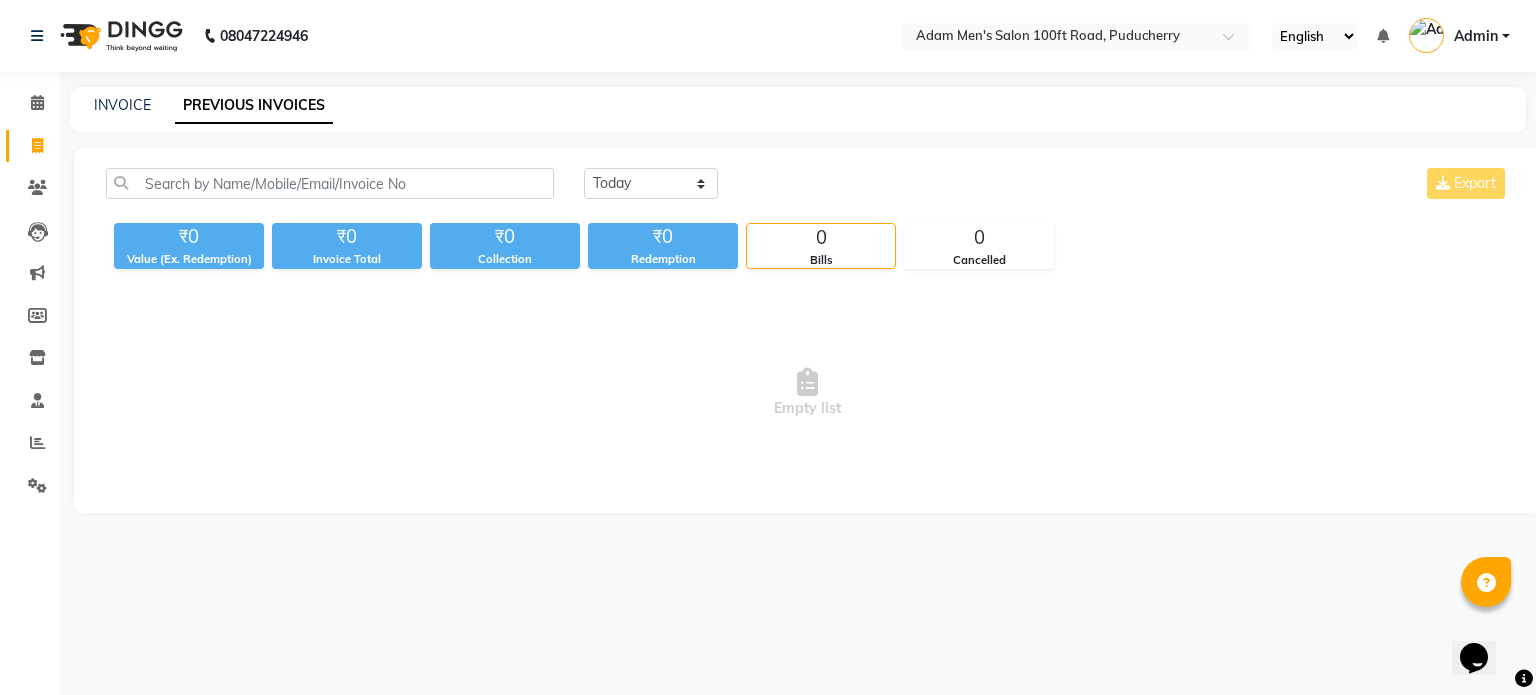 click on "Empty list" at bounding box center [807, 393] 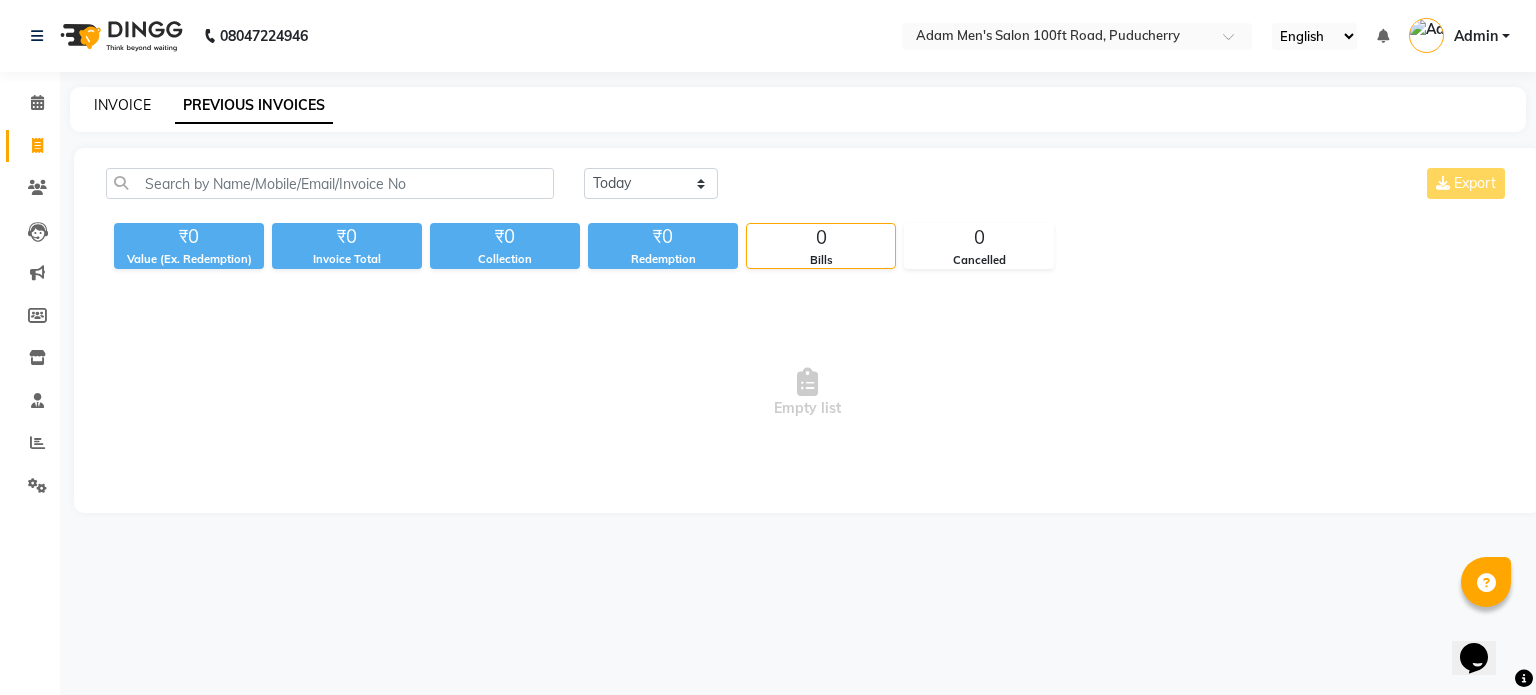 click on "INVOICE" 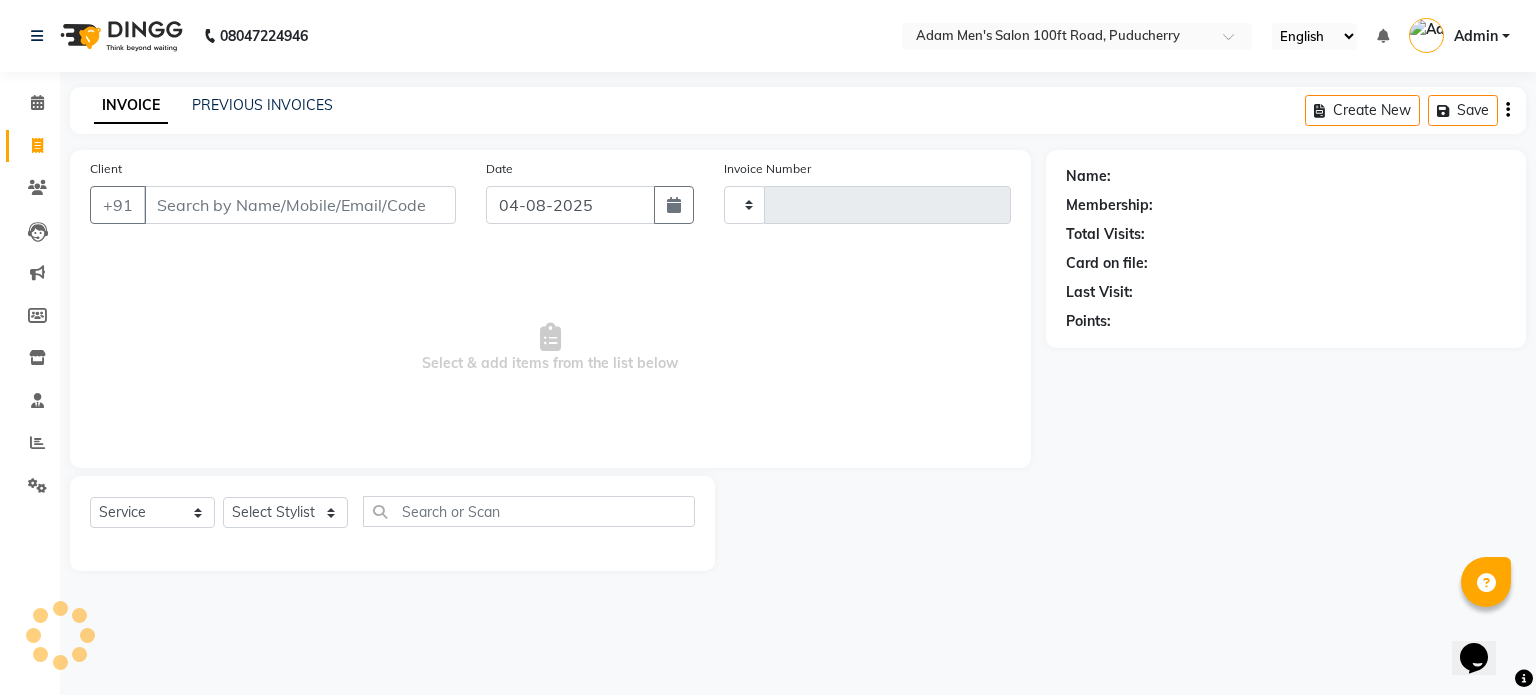 type on "1242" 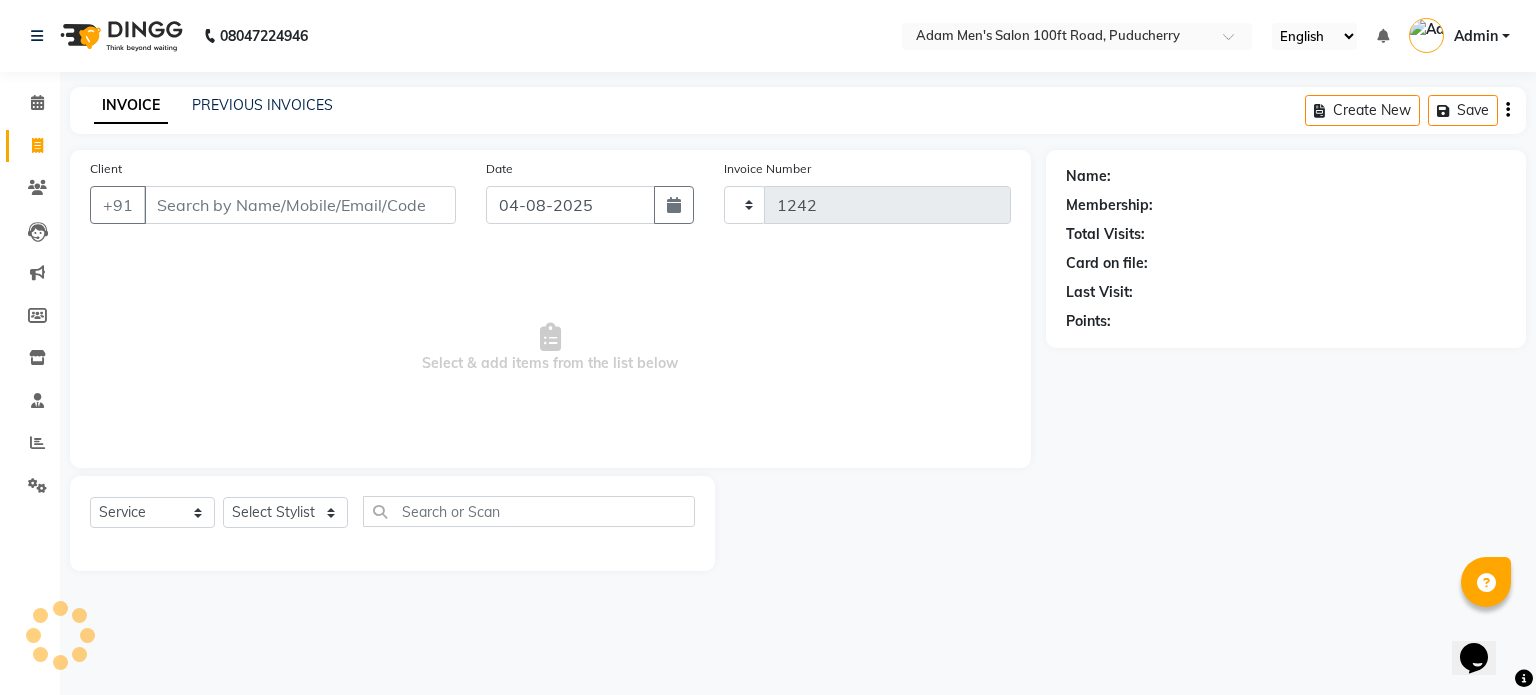 select on "7773" 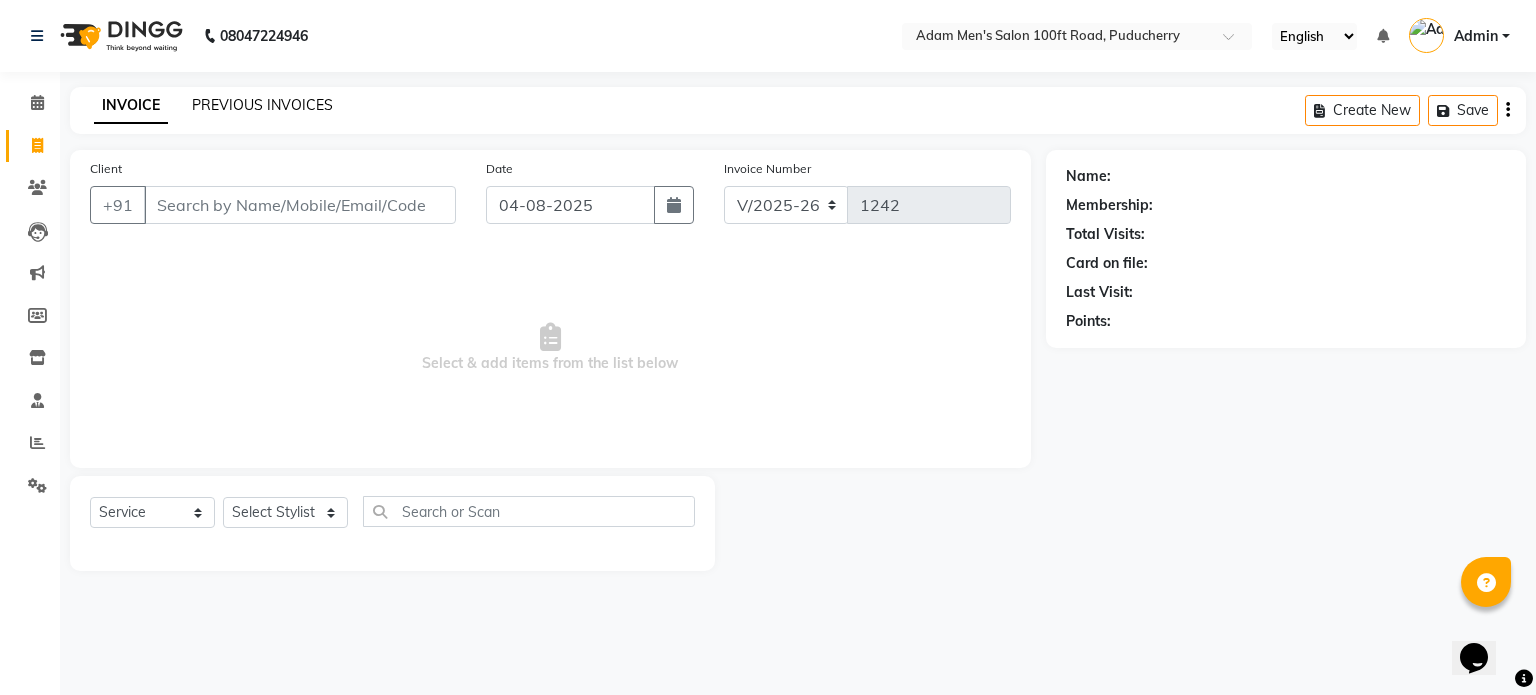 click on "PREVIOUS INVOICES" 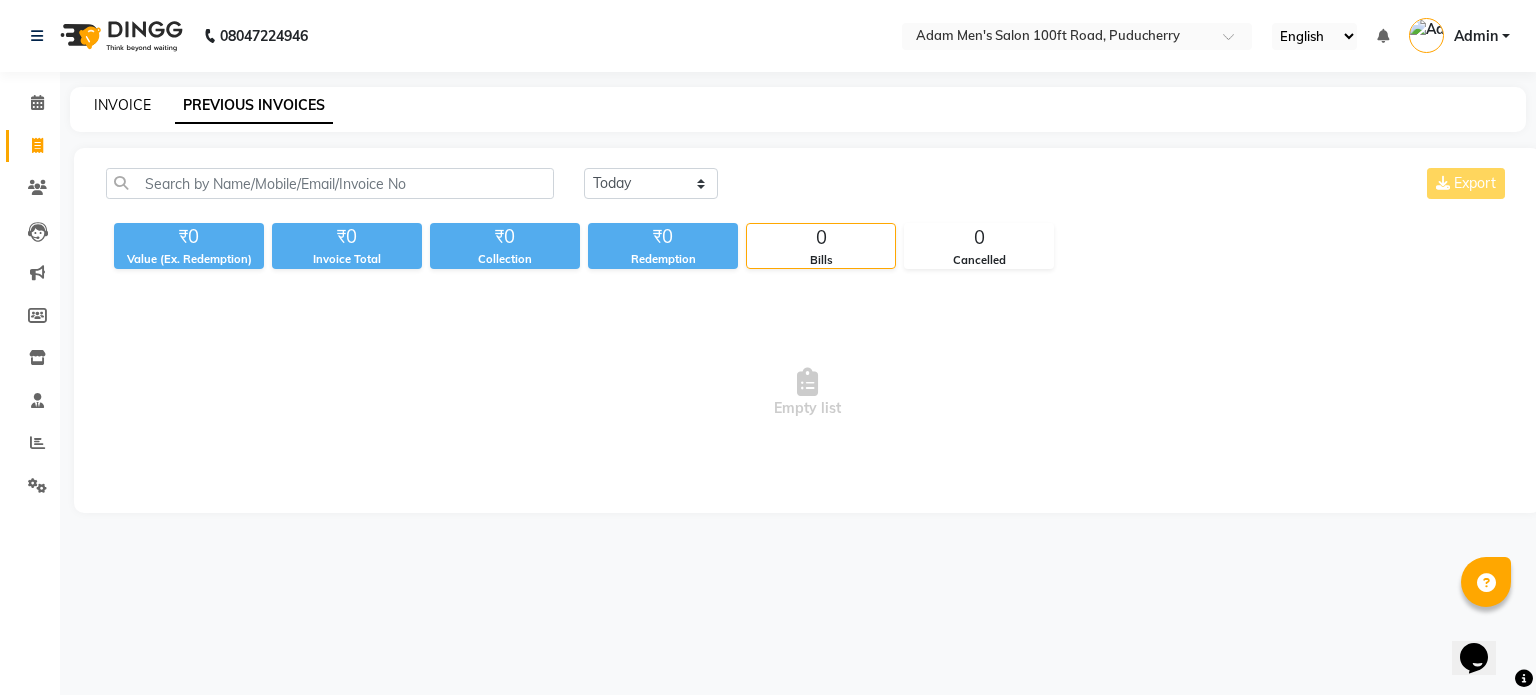 click on "INVOICE" 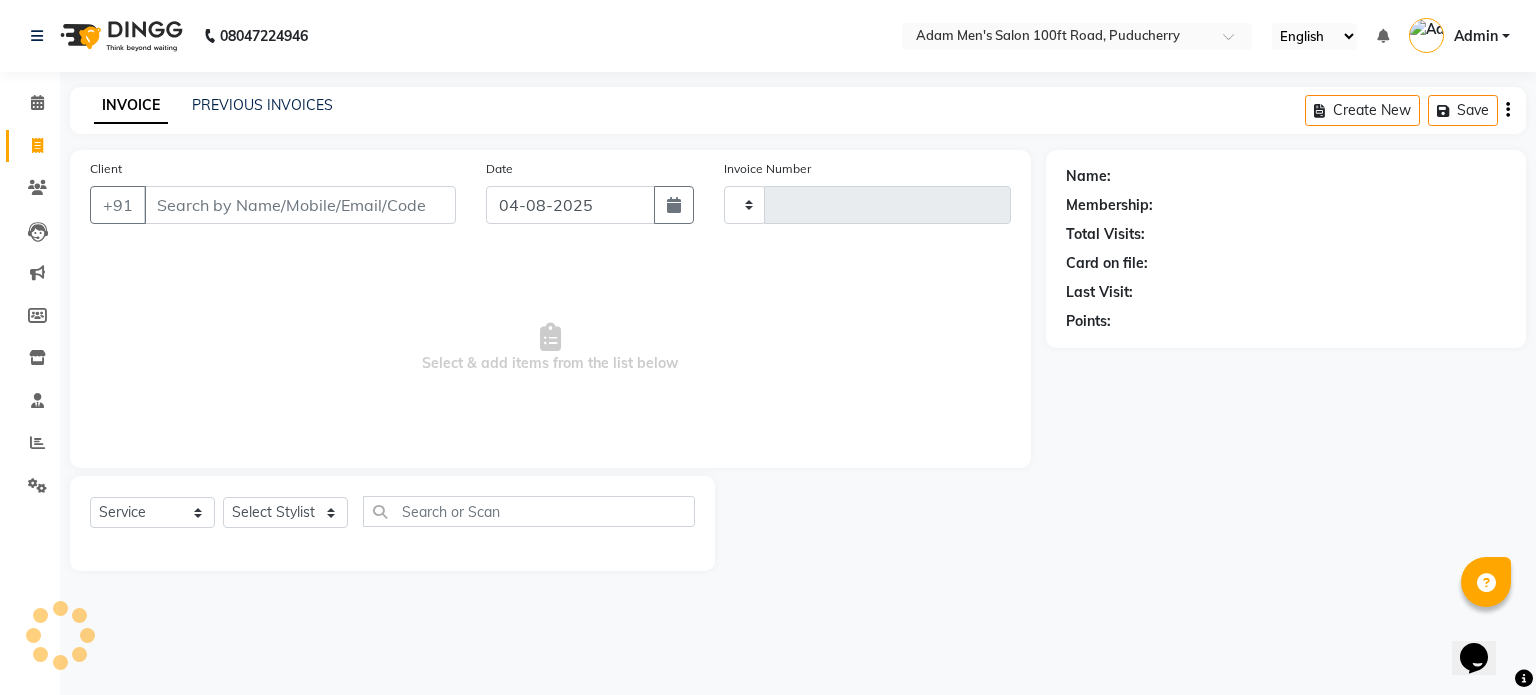 type on "1242" 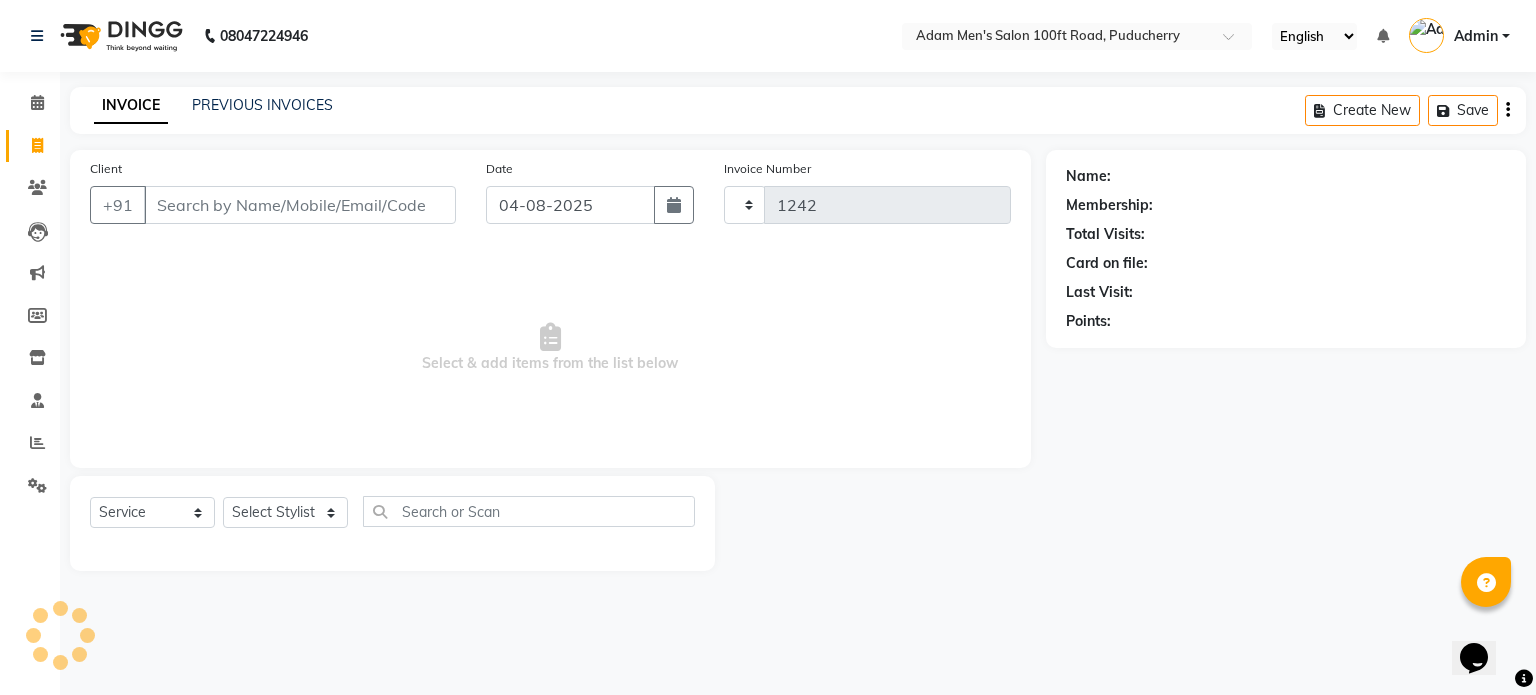 select on "7773" 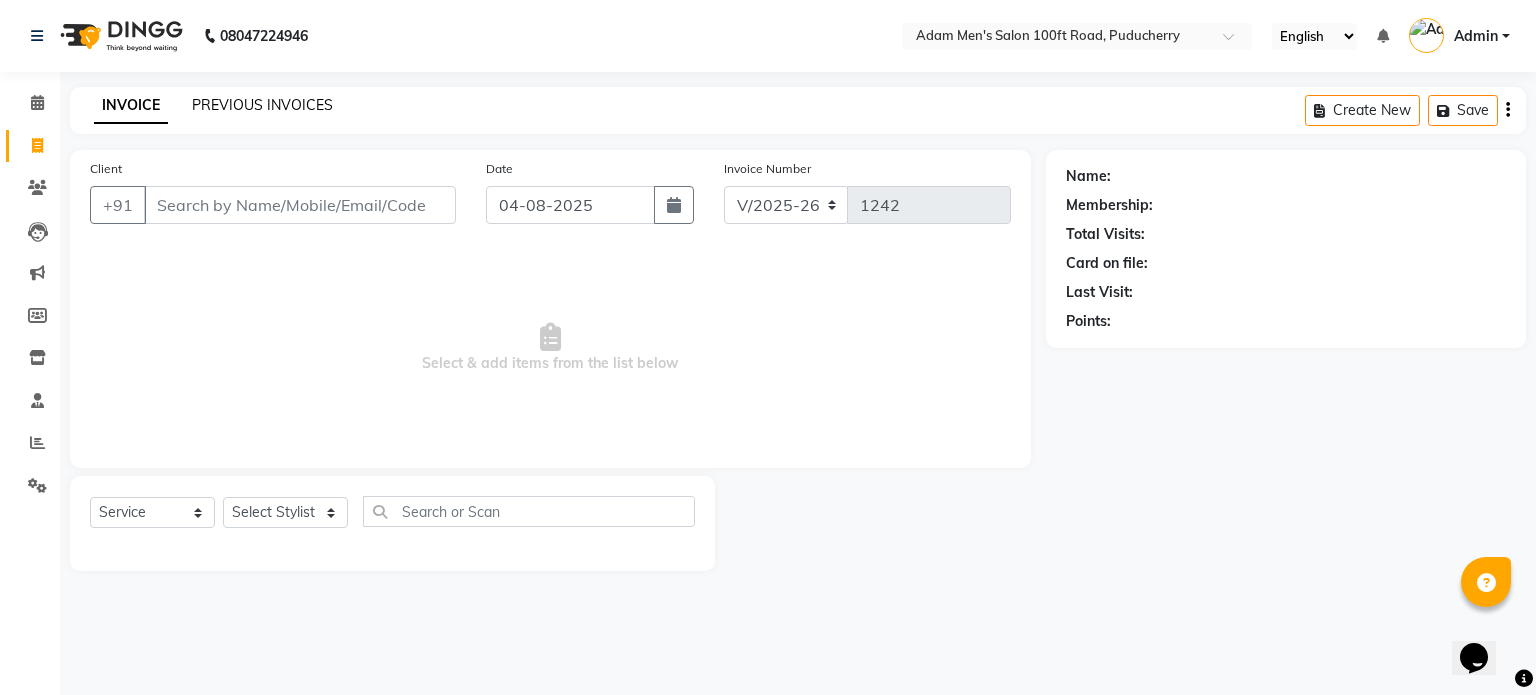 click on "PREVIOUS INVOICES" 